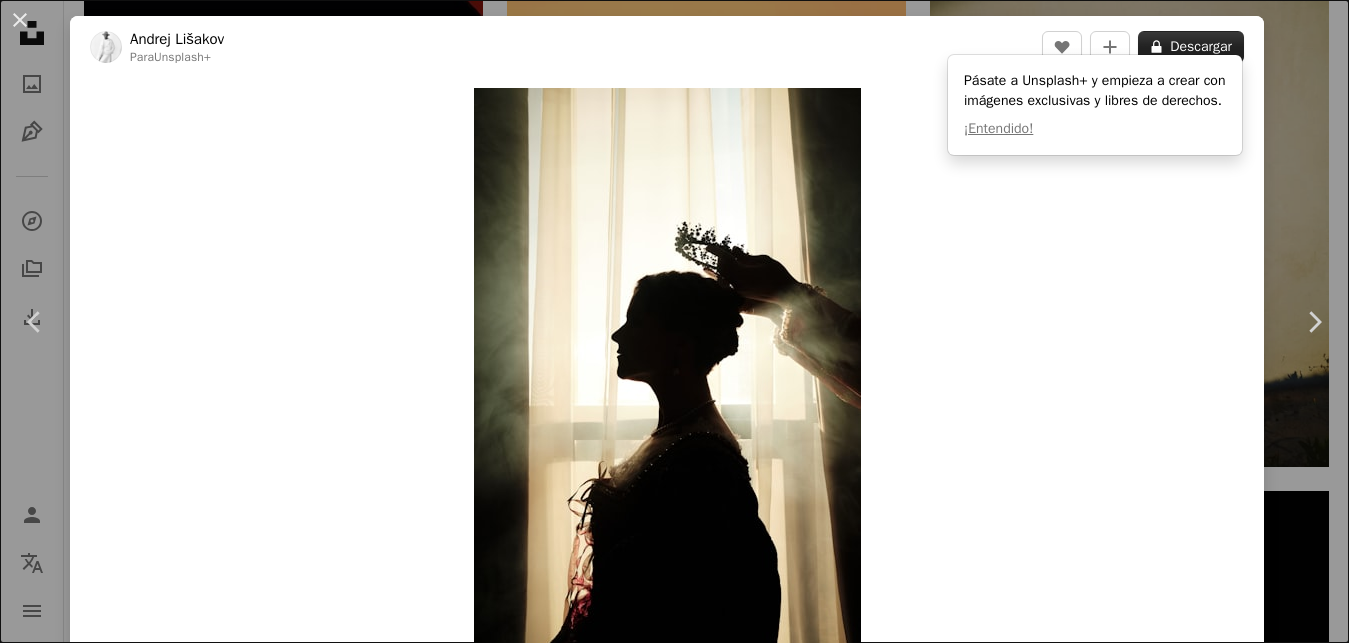 scroll, scrollTop: 2322, scrollLeft: 0, axis: vertical 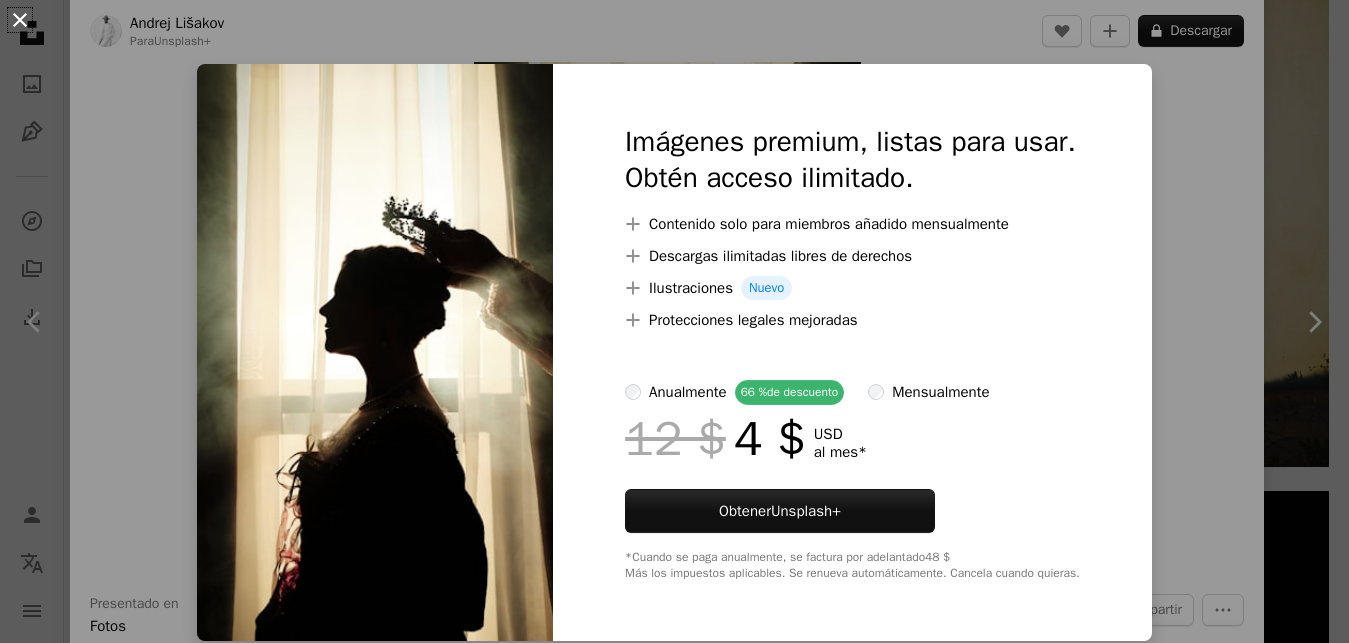 click on "An X shape" at bounding box center [20, 20] 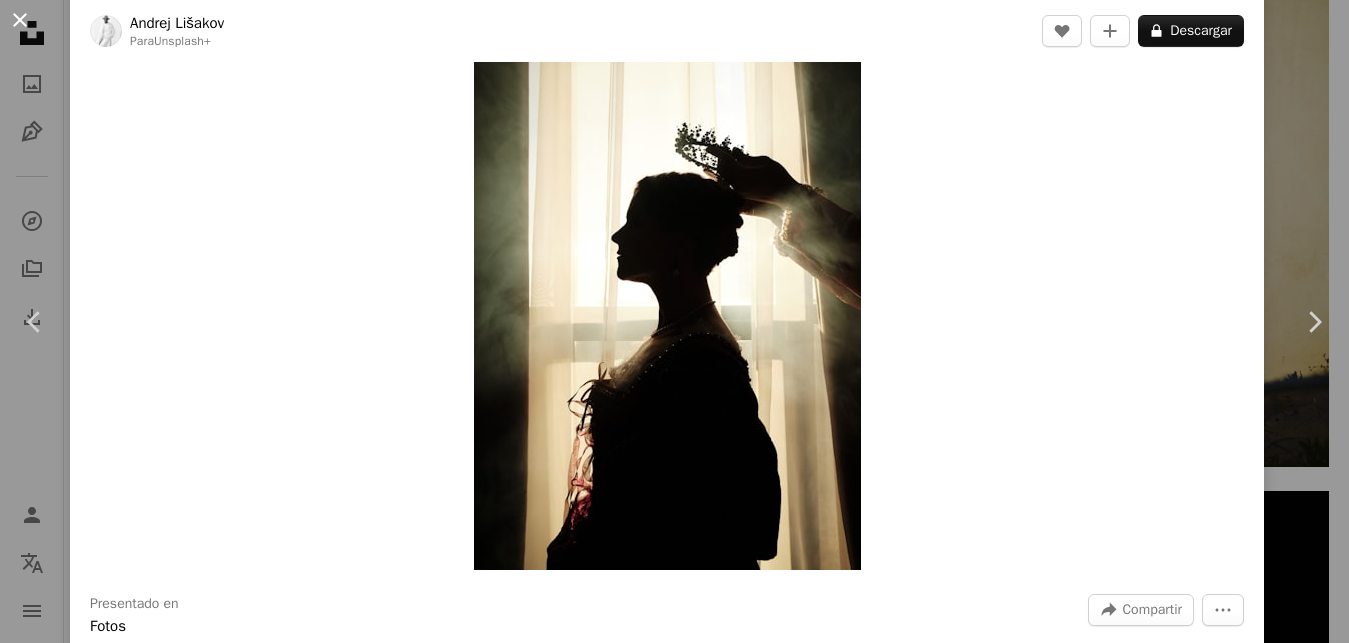 click on "An X shape" at bounding box center [20, 20] 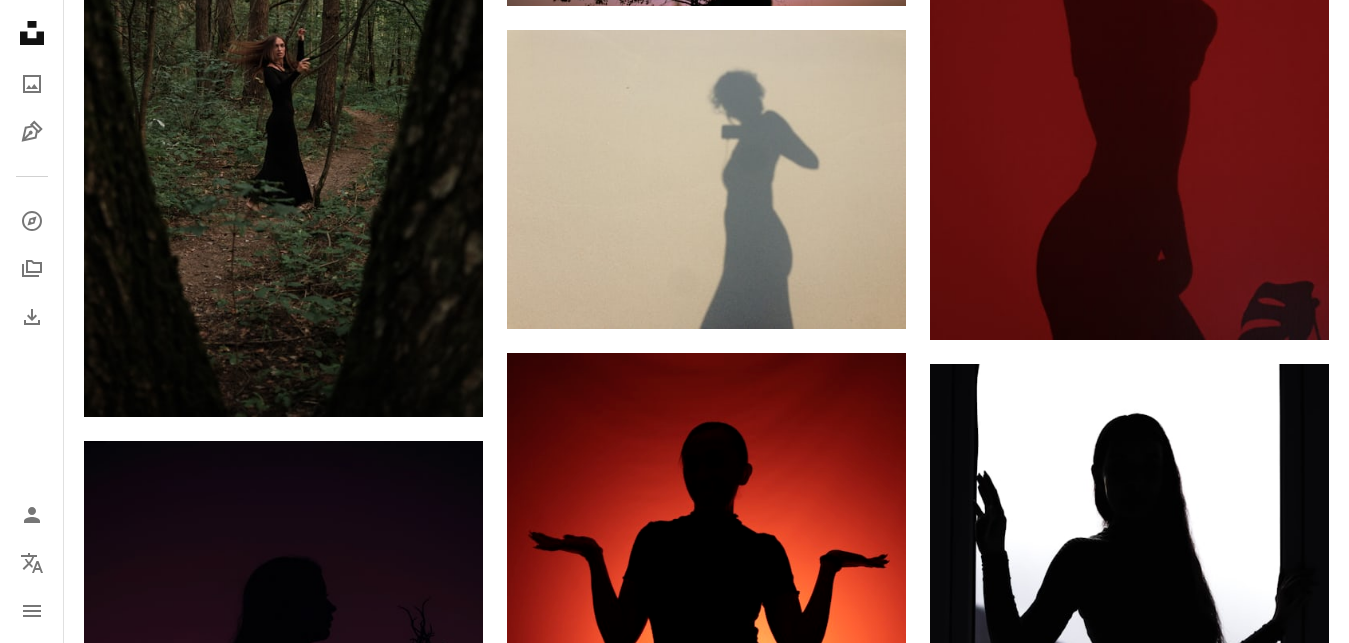 scroll, scrollTop: 1389, scrollLeft: 0, axis: vertical 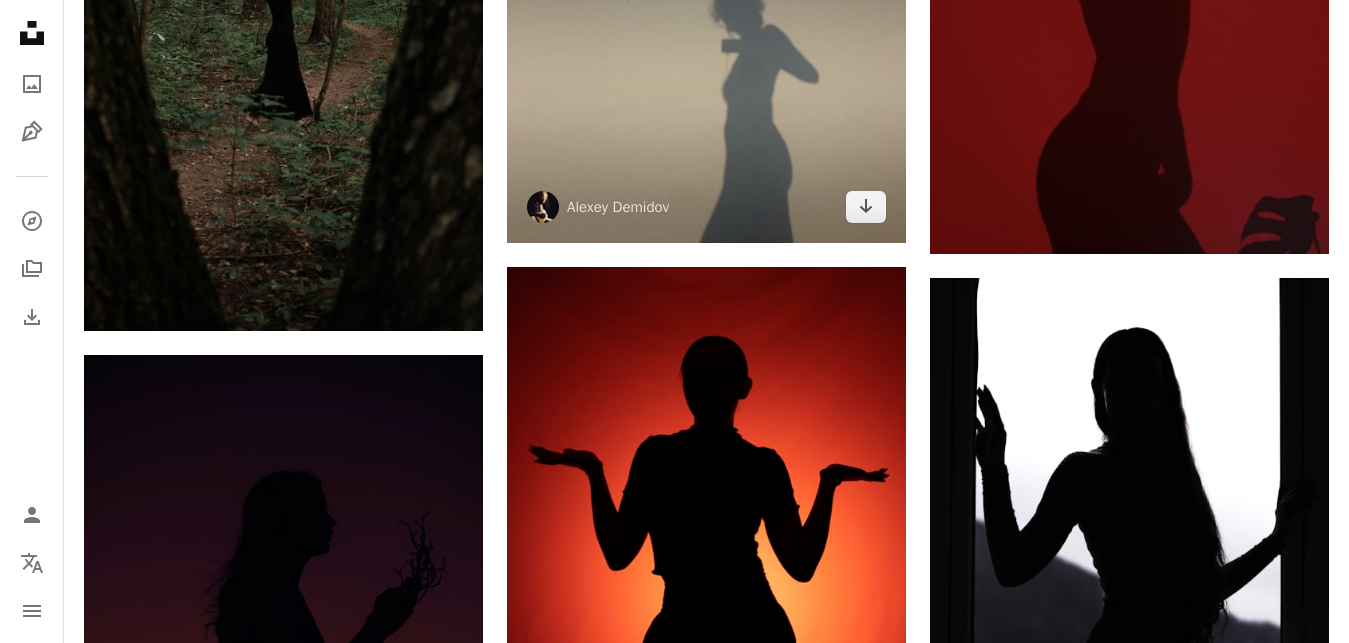 click on "Alexey Demidov" at bounding box center [598, 207] 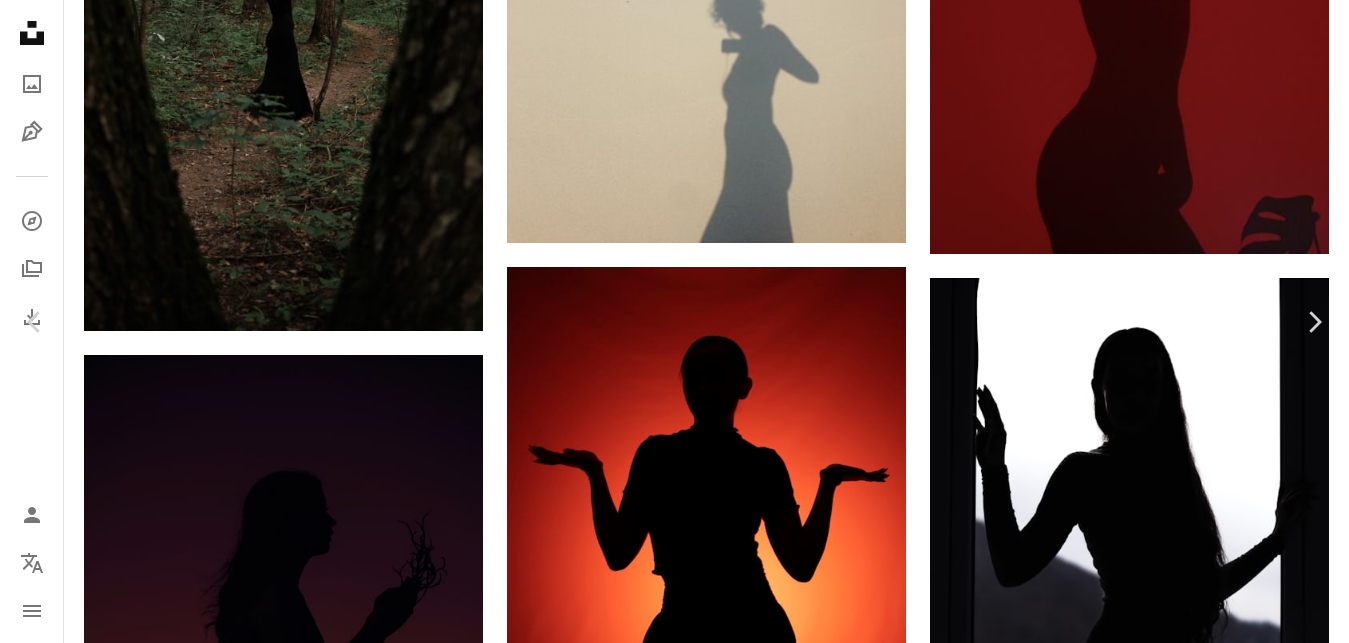 scroll, scrollTop: 1825, scrollLeft: 0, axis: vertical 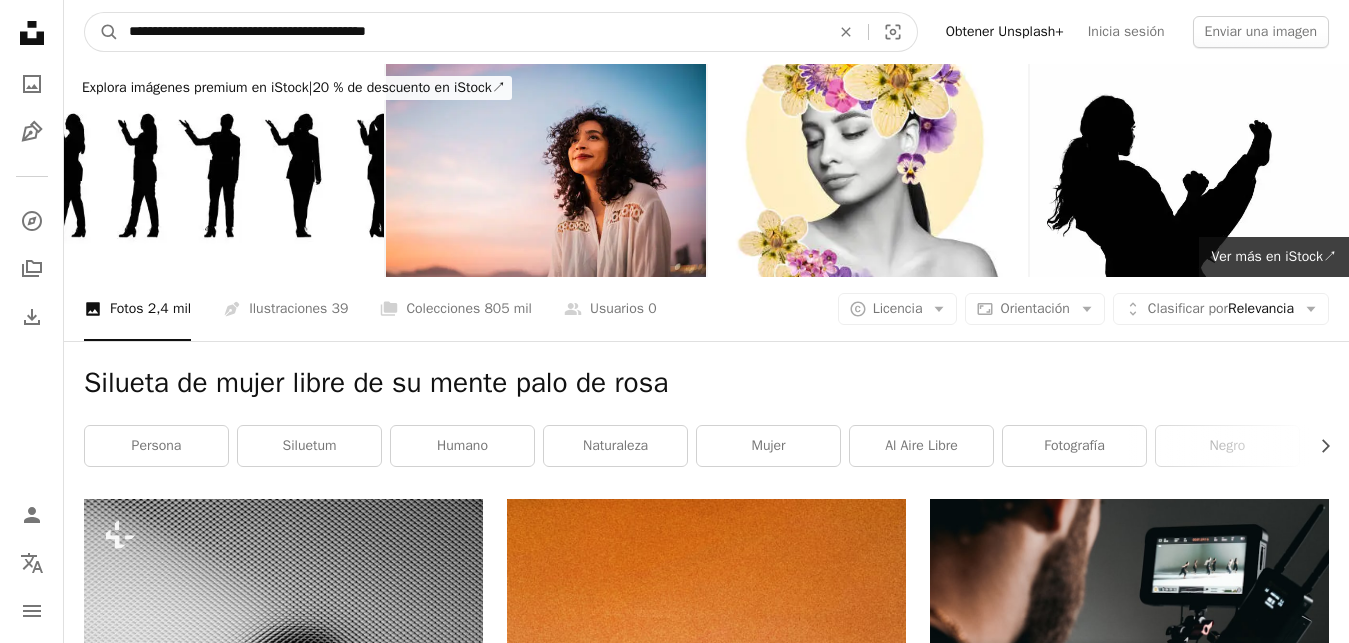 drag, startPoint x: 236, startPoint y: 32, endPoint x: 775, endPoint y: 20, distance: 539.13354 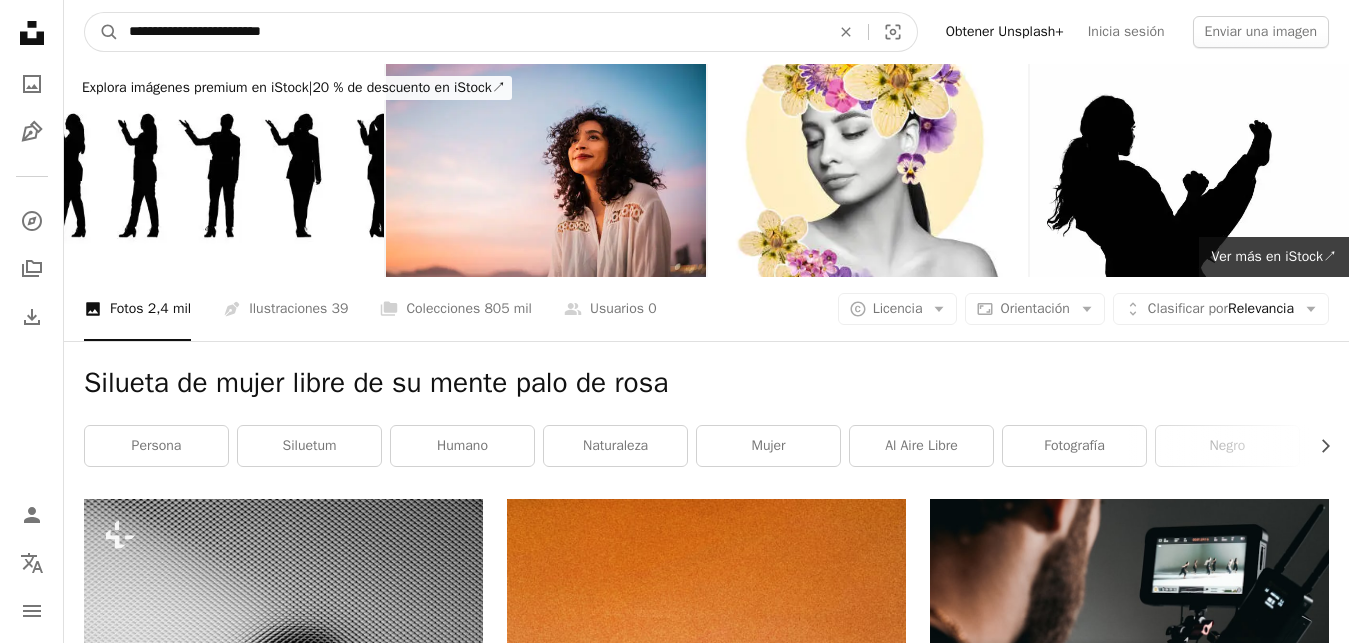 type on "**********" 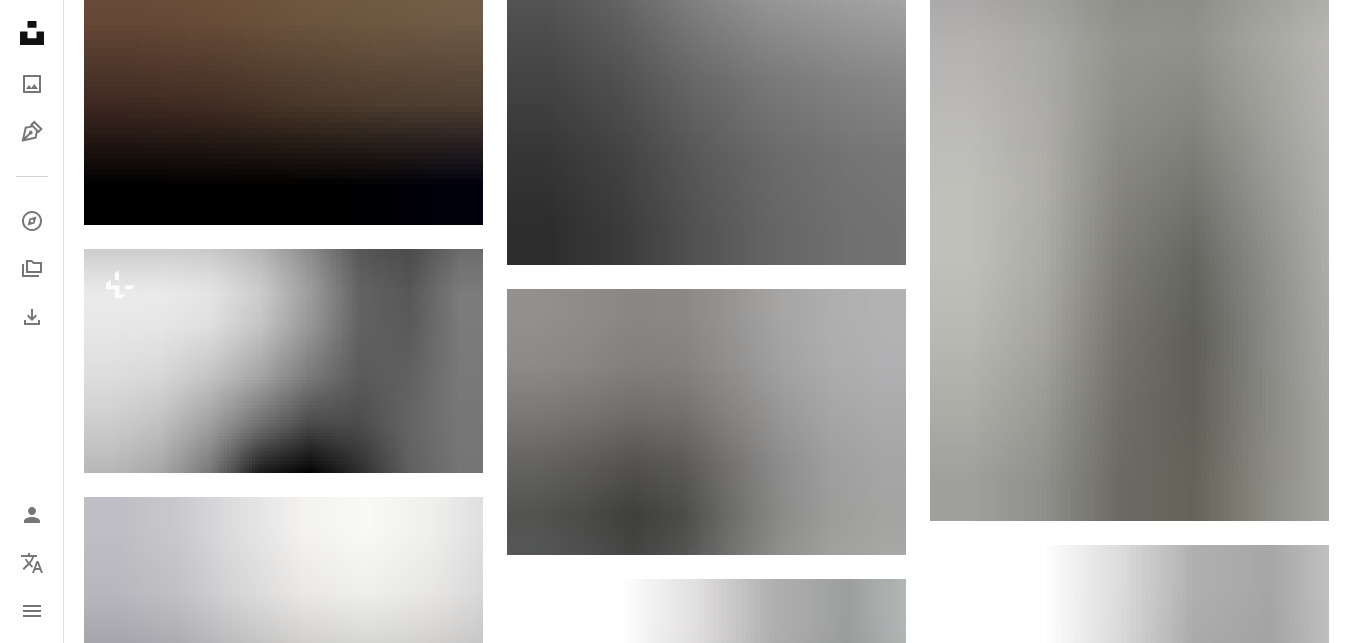 scroll, scrollTop: 2289, scrollLeft: 0, axis: vertical 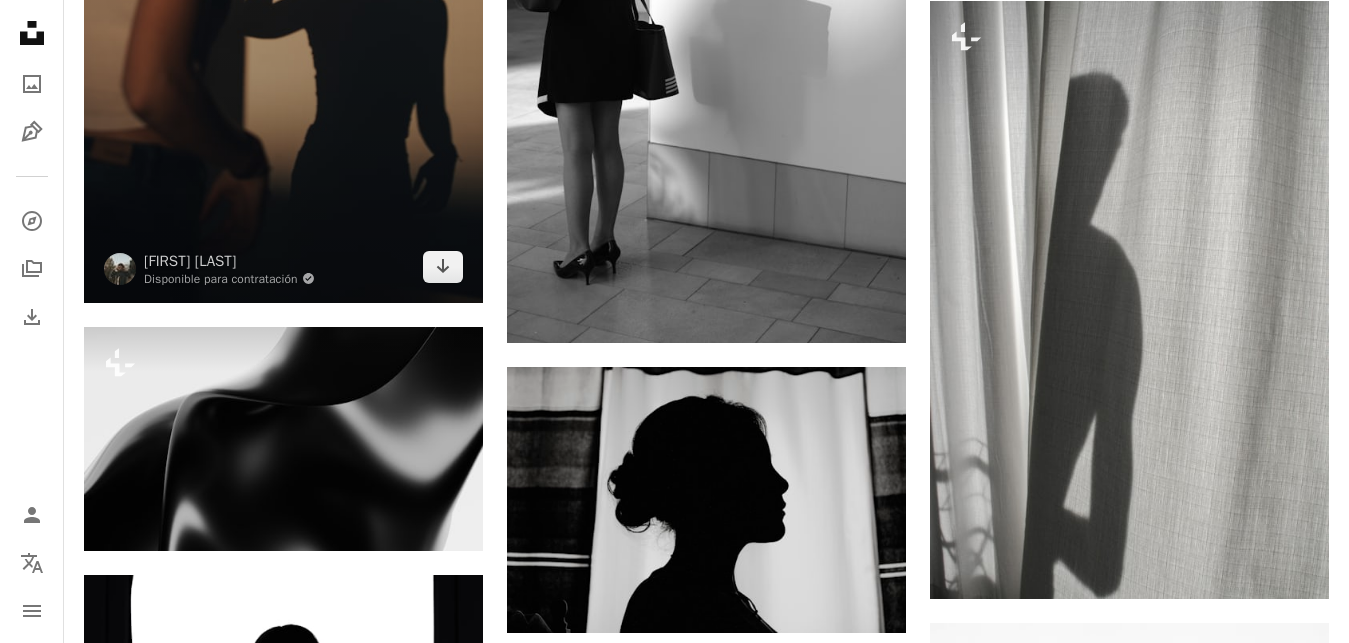 click at bounding box center [283, -26] 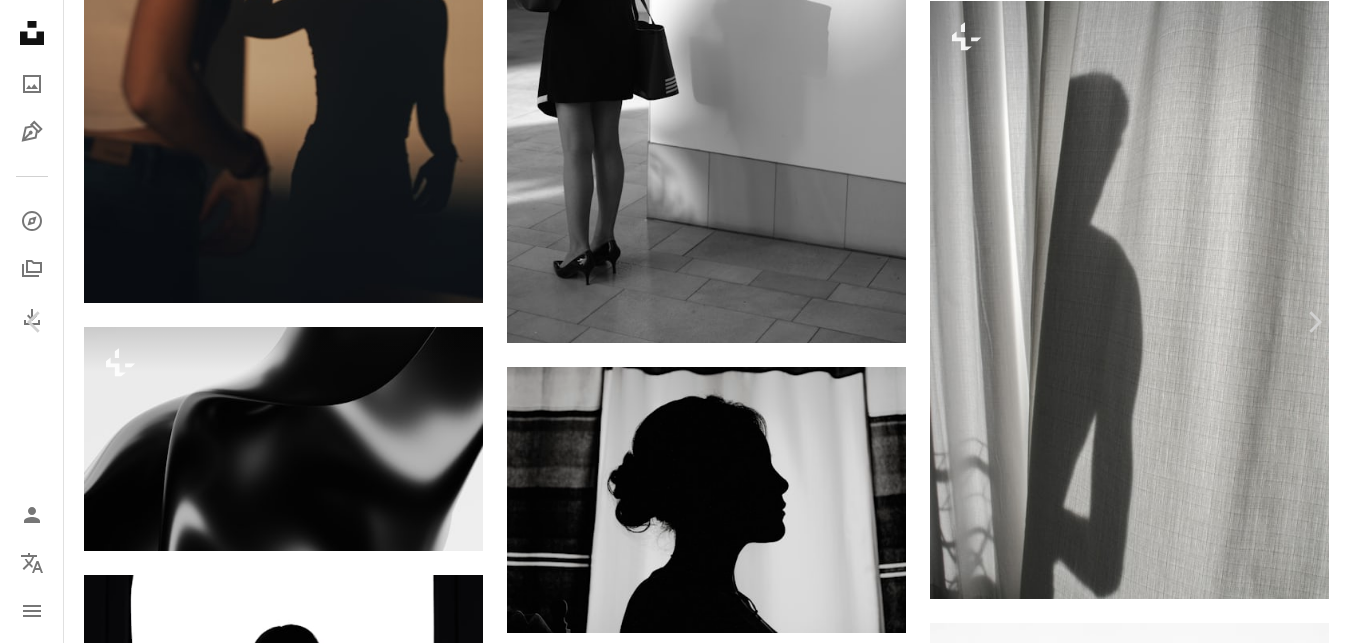 click on "Descargar gratis" at bounding box center [1147, 3067] 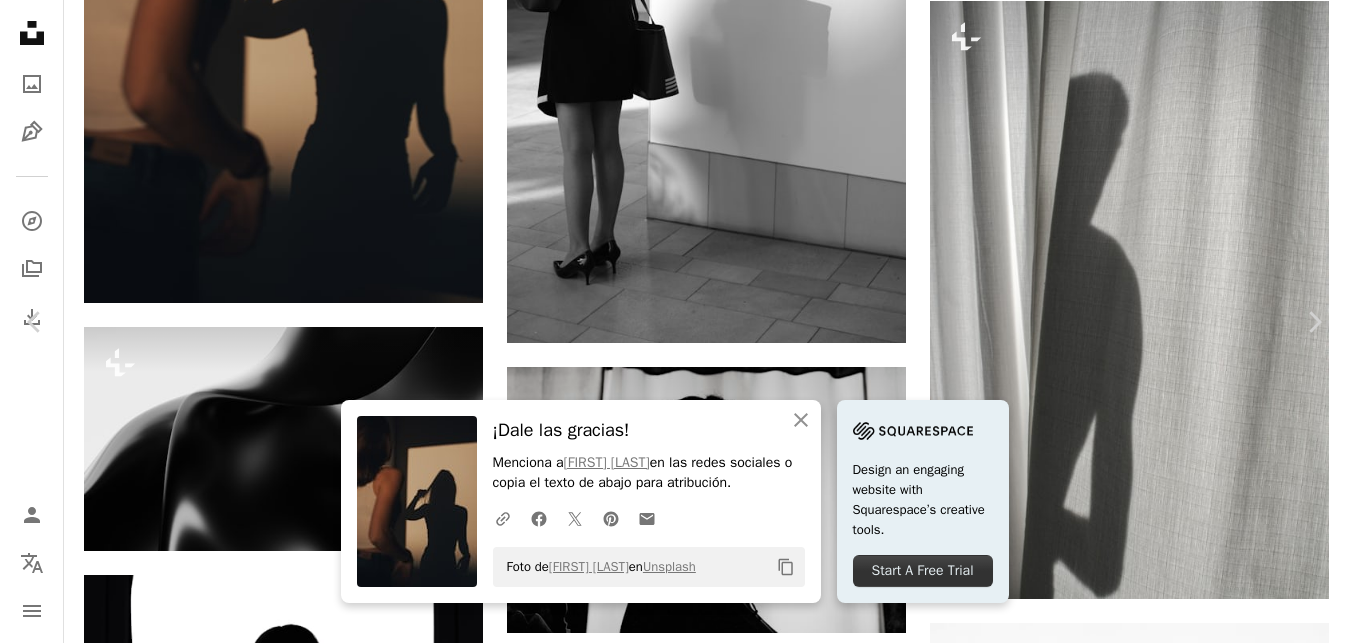 click on "Zoom in" at bounding box center [667, 3398] 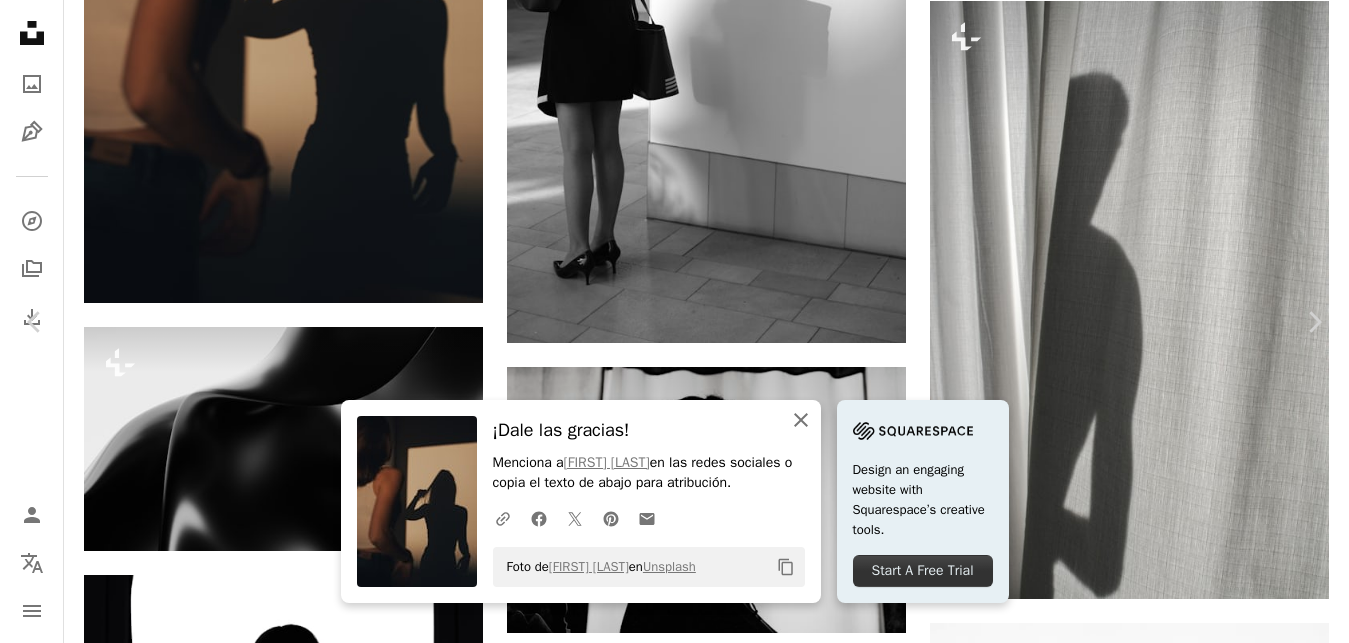 click on "An X shape" 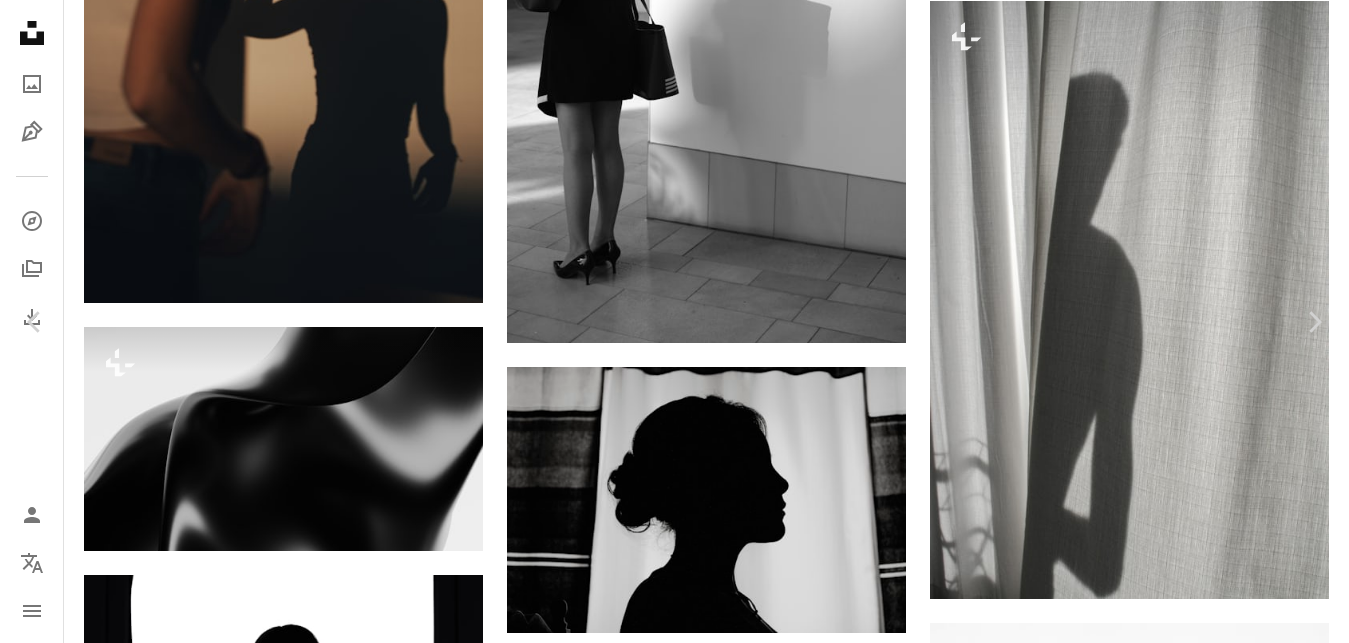 click on "Zoom in" at bounding box center [667, 3398] 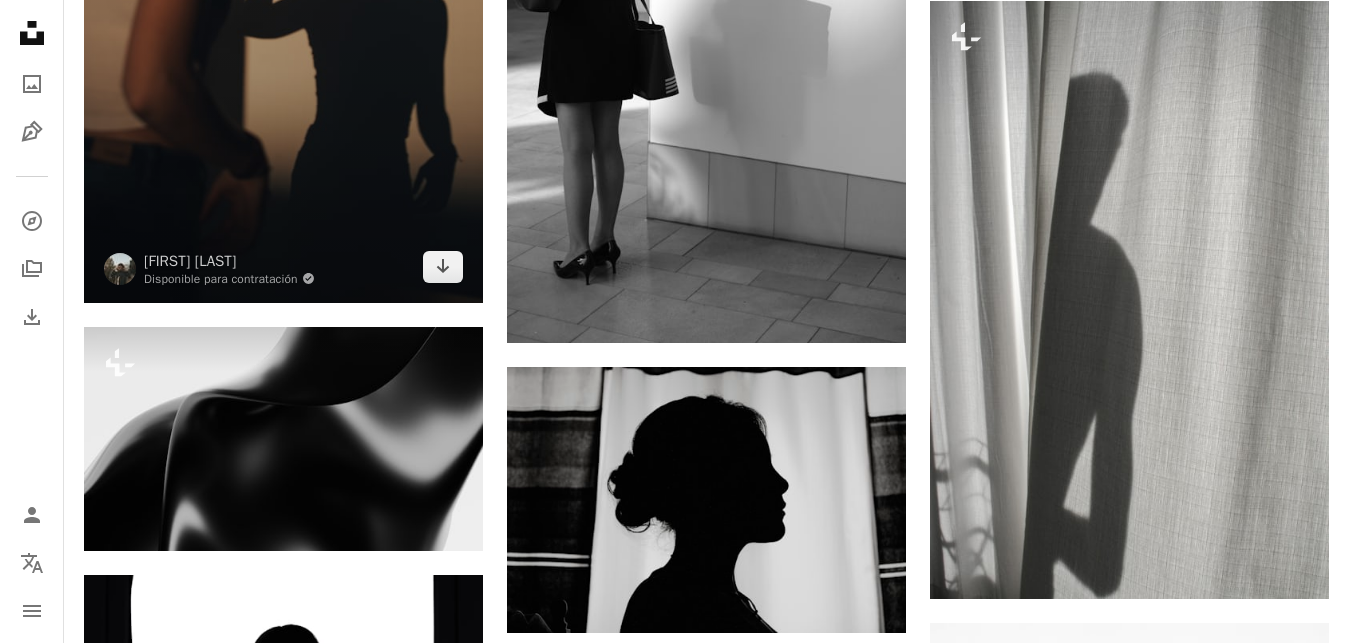 scroll, scrollTop: 2289, scrollLeft: 0, axis: vertical 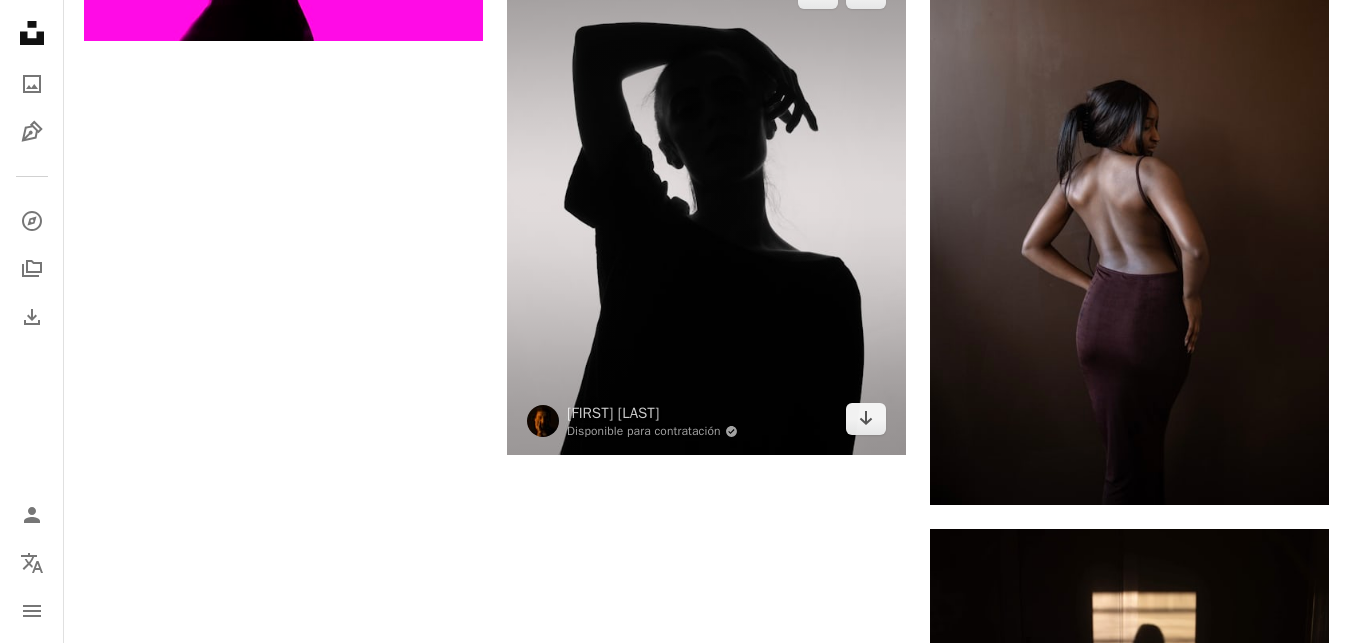 click at bounding box center (706, 206) 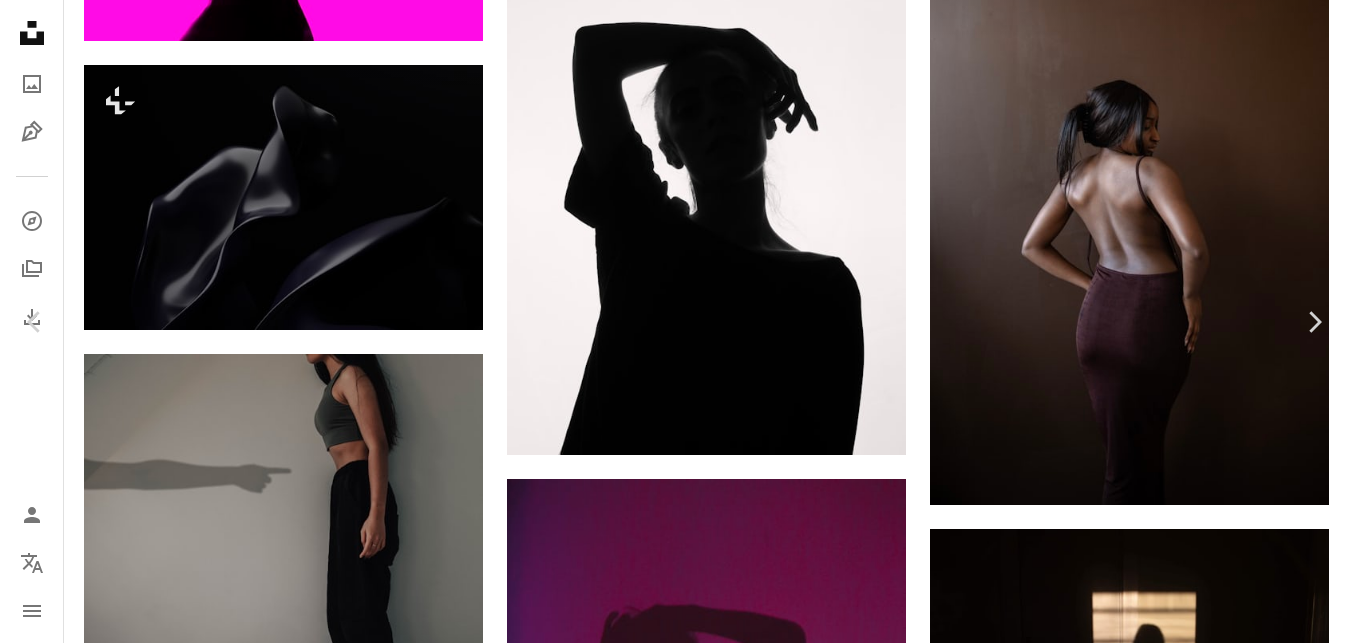 scroll, scrollTop: 0, scrollLeft: 0, axis: both 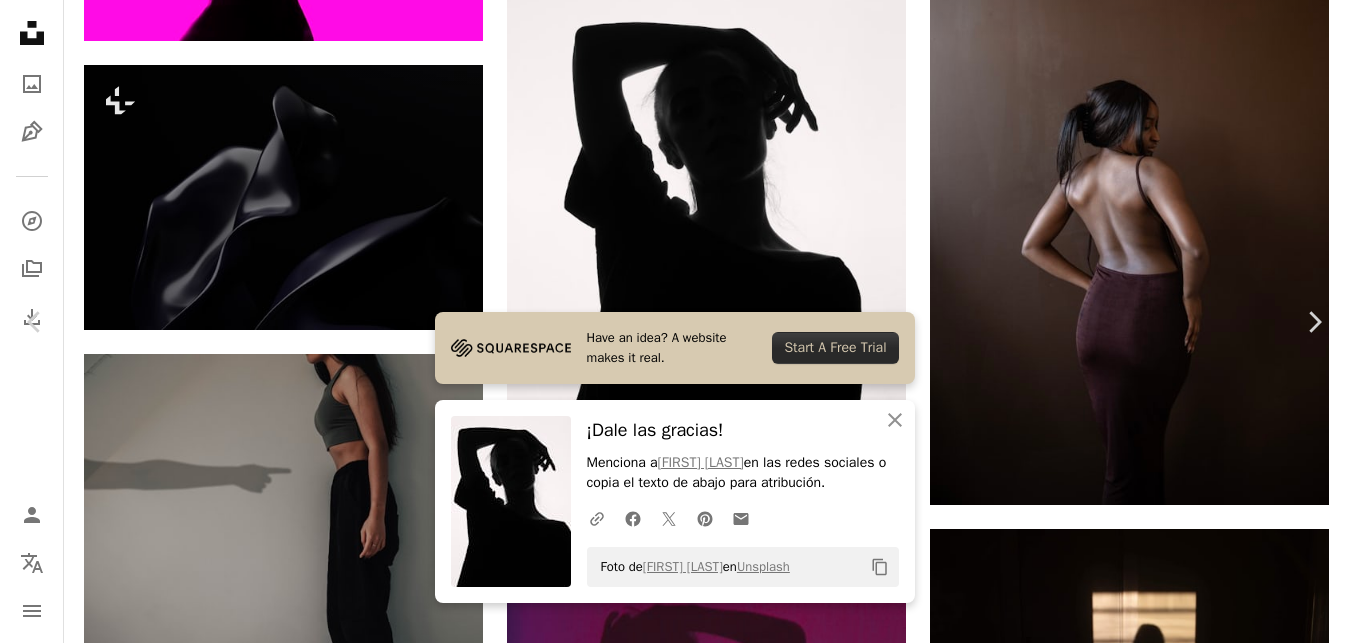 click on "An X shape" at bounding box center [20, 20] 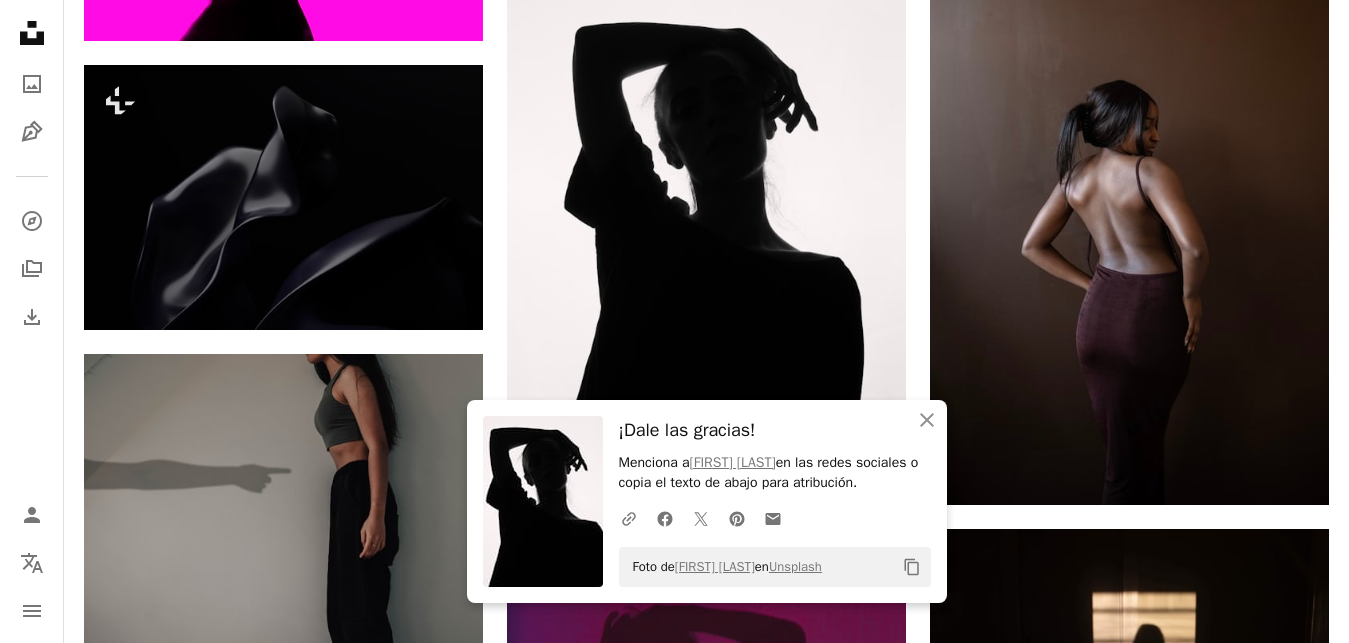 scroll, scrollTop: 3611, scrollLeft: 0, axis: vertical 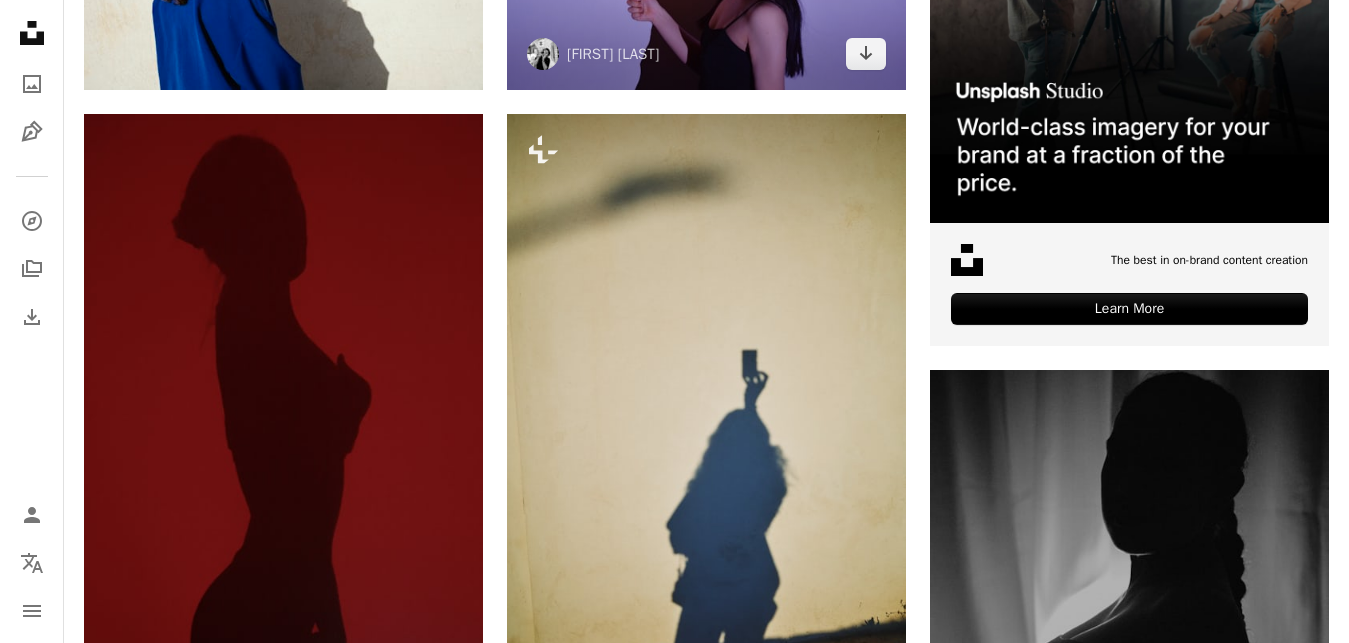 click at bounding box center [706, -43] 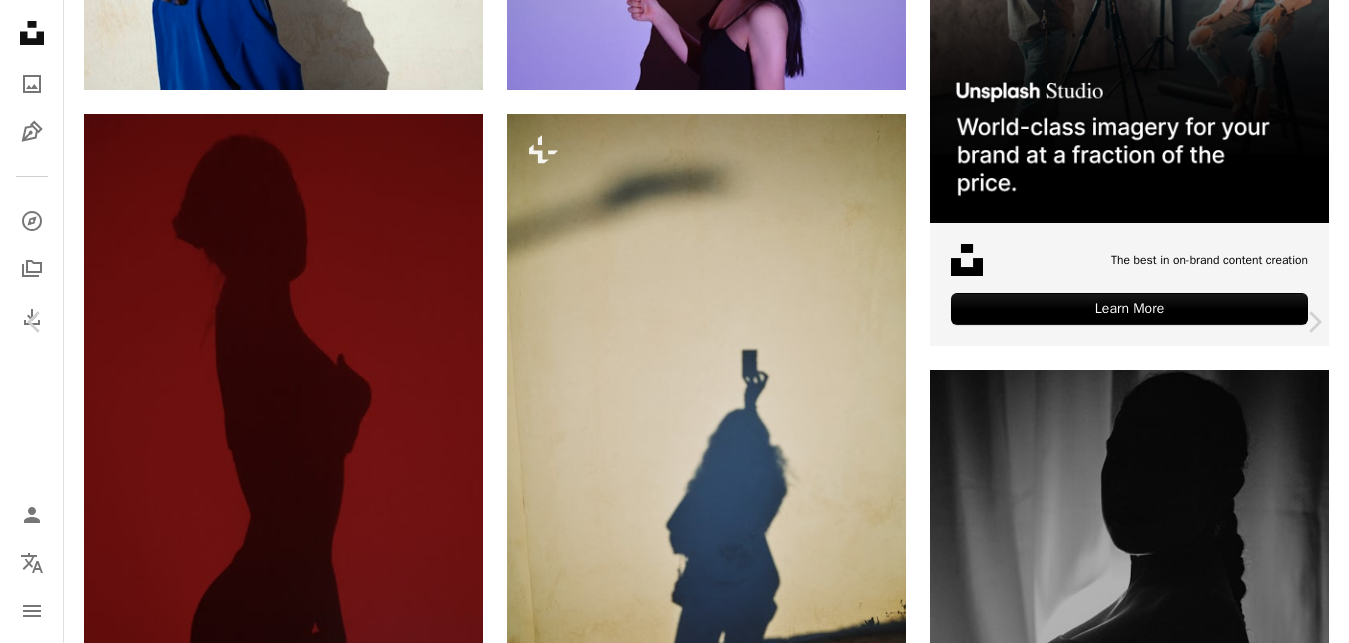 scroll, scrollTop: 120, scrollLeft: 0, axis: vertical 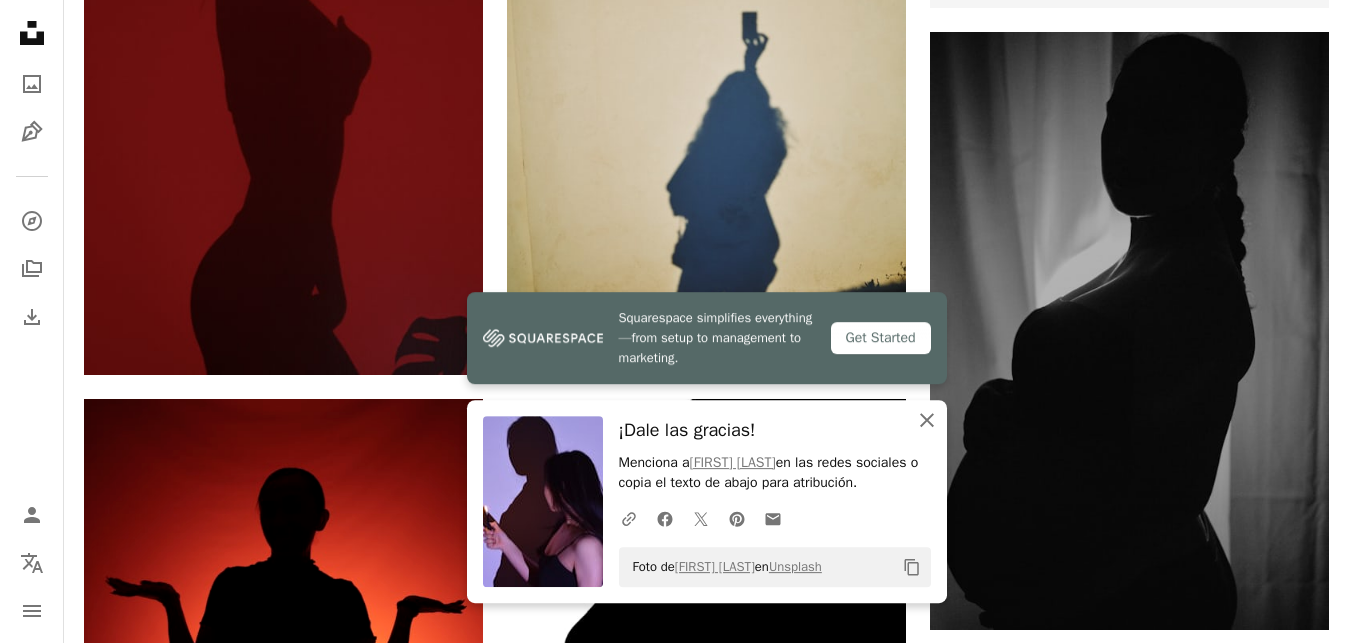 click 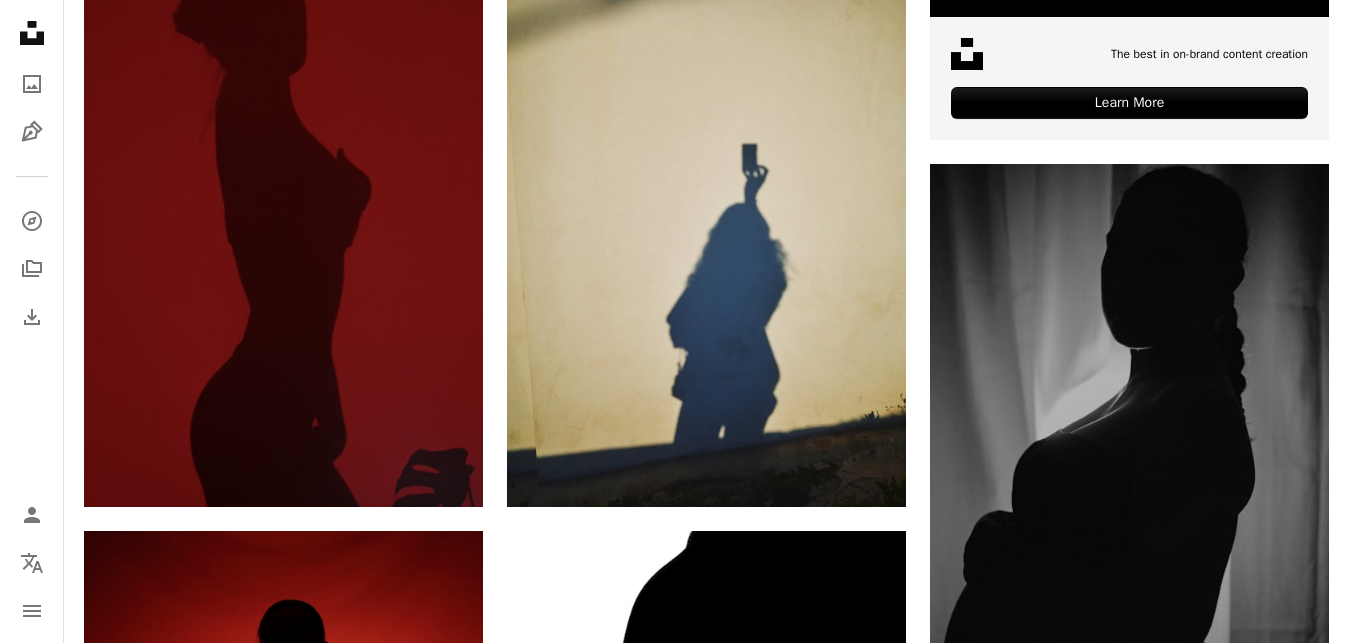 scroll, scrollTop: 837, scrollLeft: 0, axis: vertical 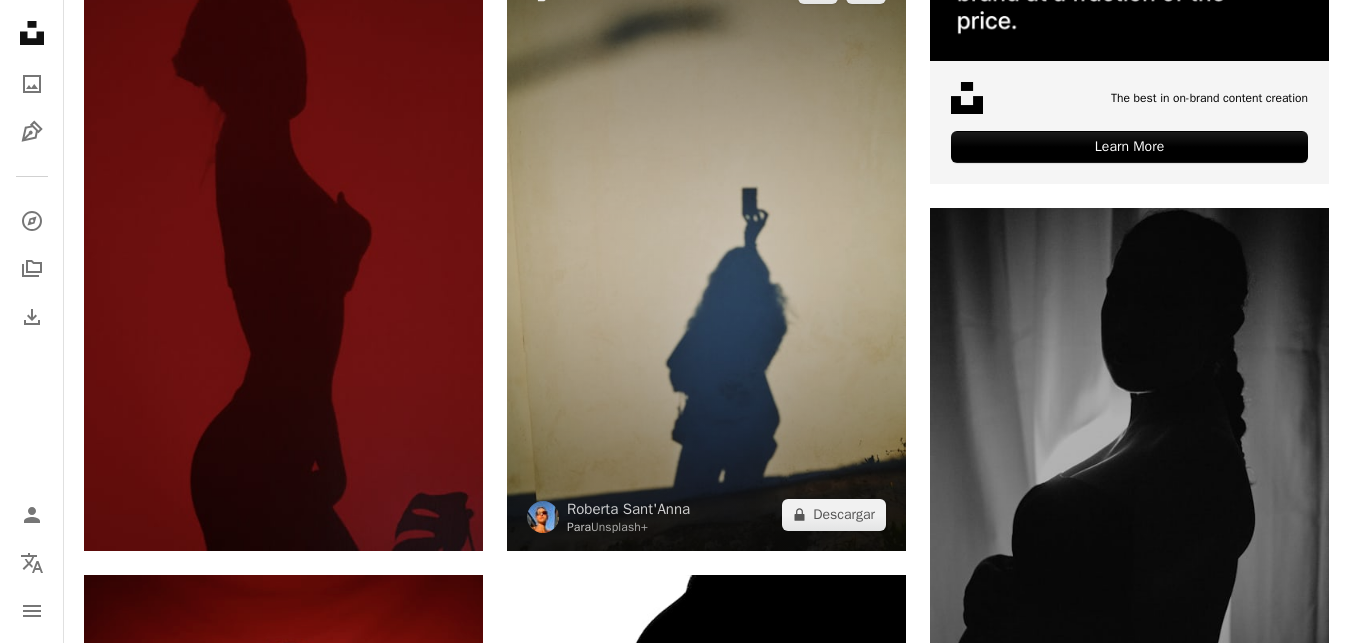 click at bounding box center [706, 251] 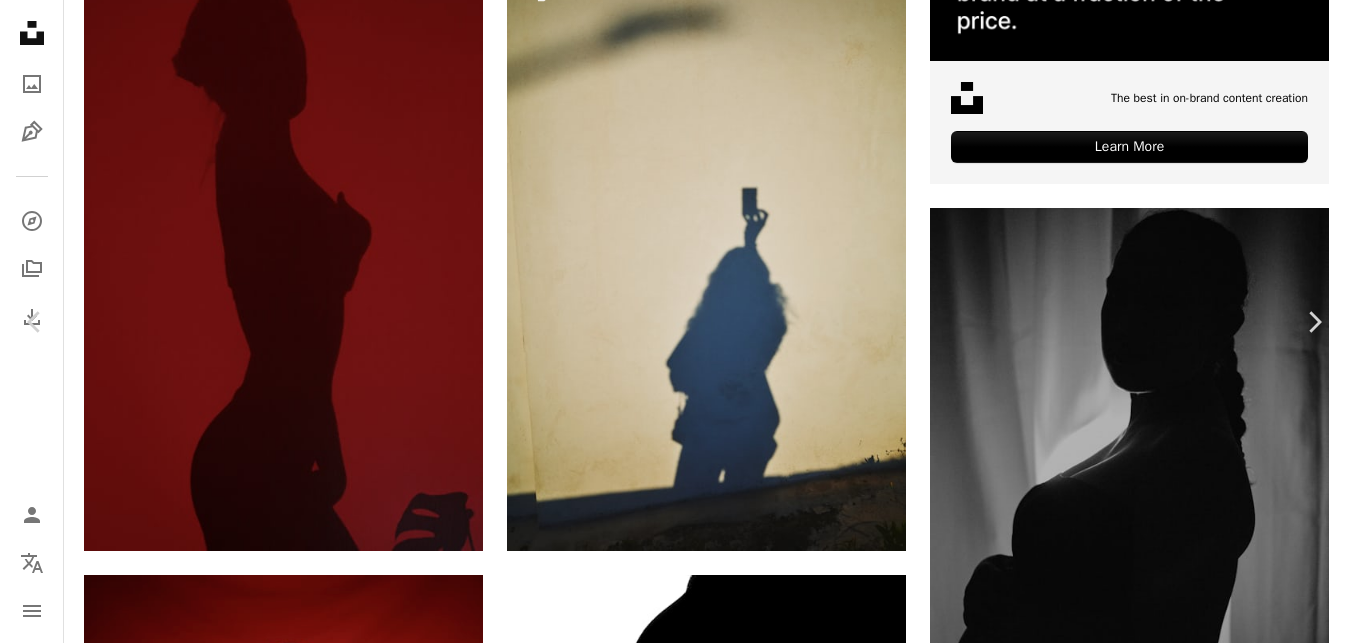 scroll, scrollTop: 120, scrollLeft: 0, axis: vertical 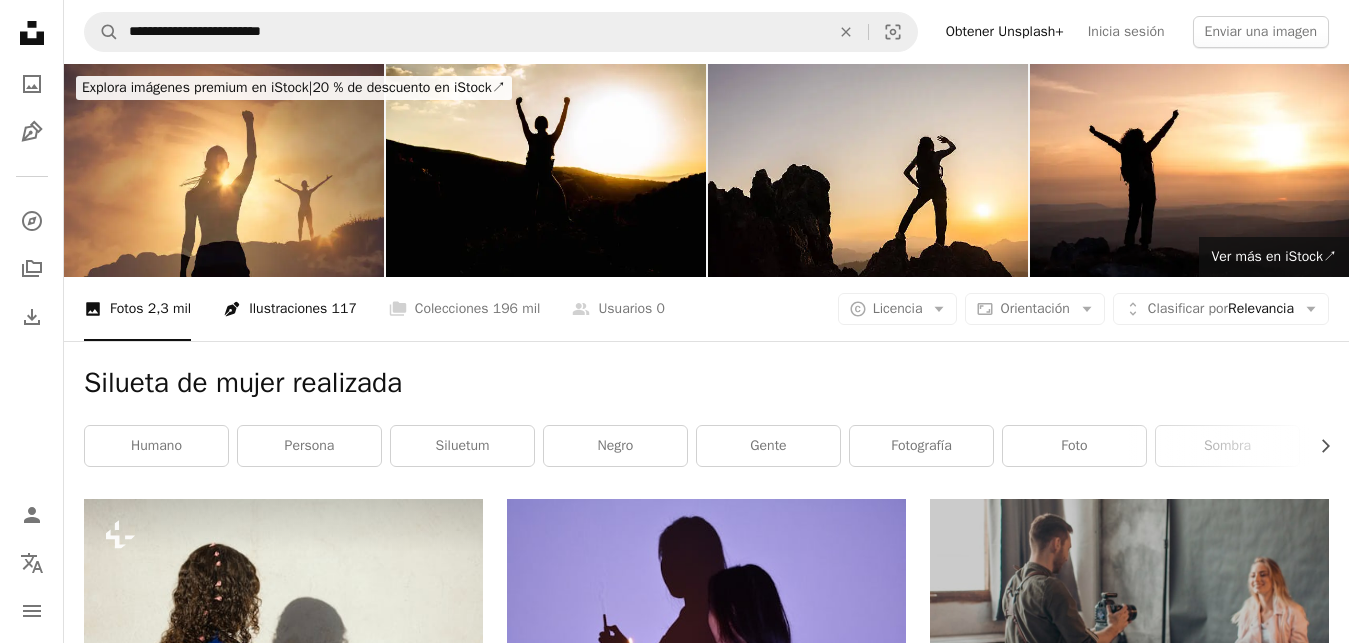 click on "Pen Tool Ilustraciones   117" at bounding box center (290, 309) 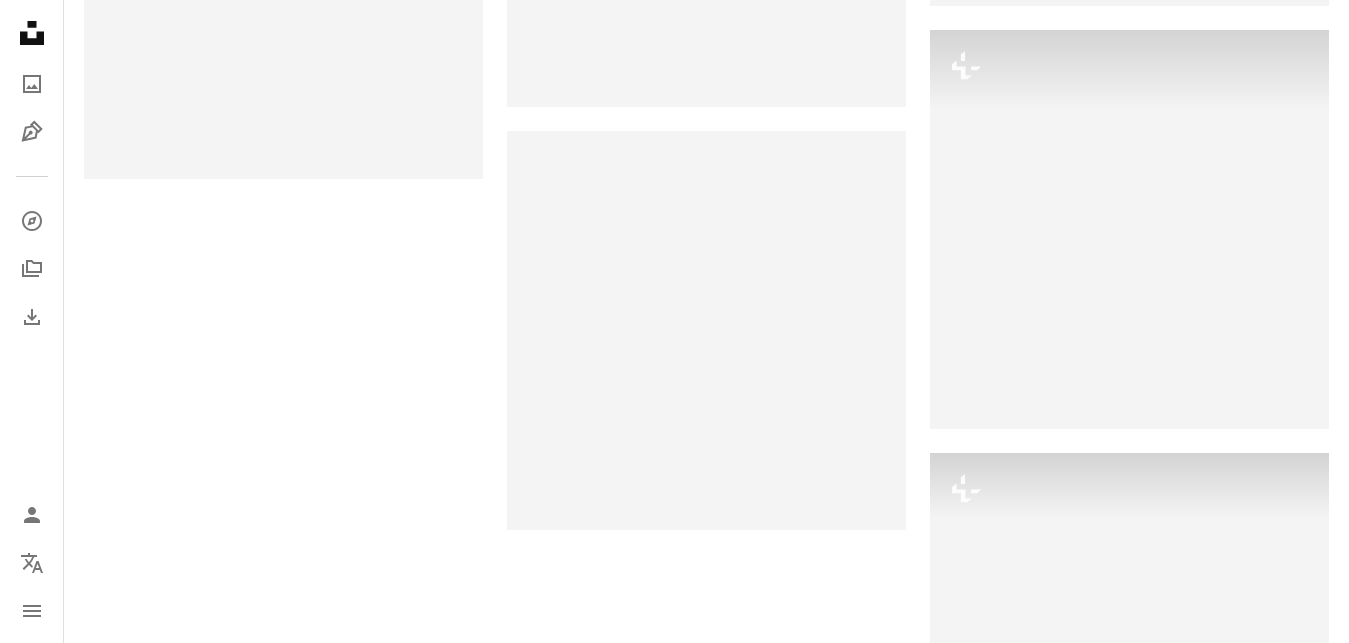 scroll, scrollTop: 3505, scrollLeft: 0, axis: vertical 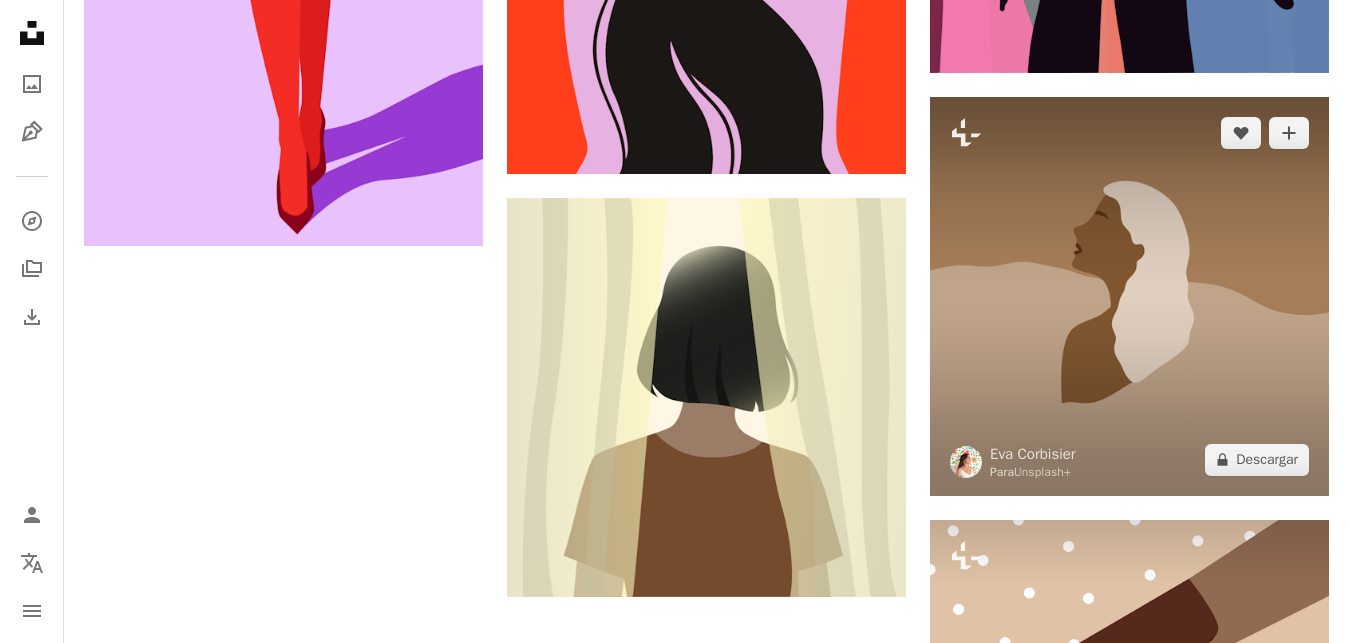 click at bounding box center (1129, 296) 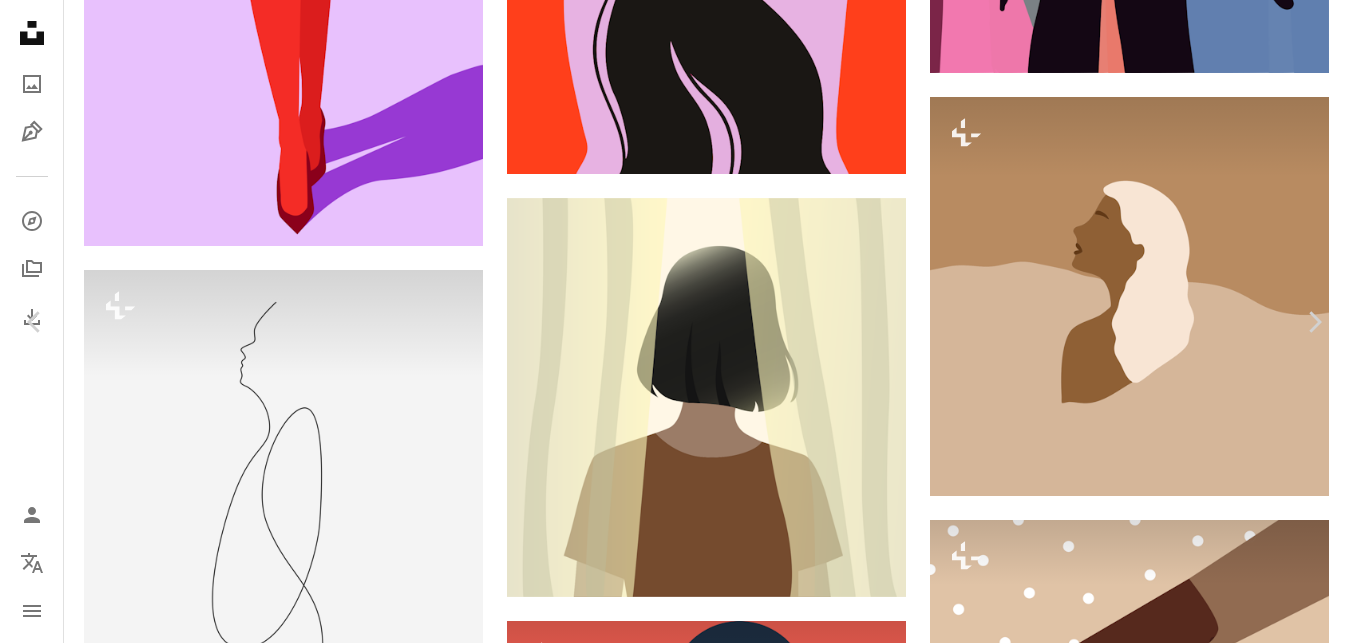 click on "An X shape" at bounding box center [20, 20] 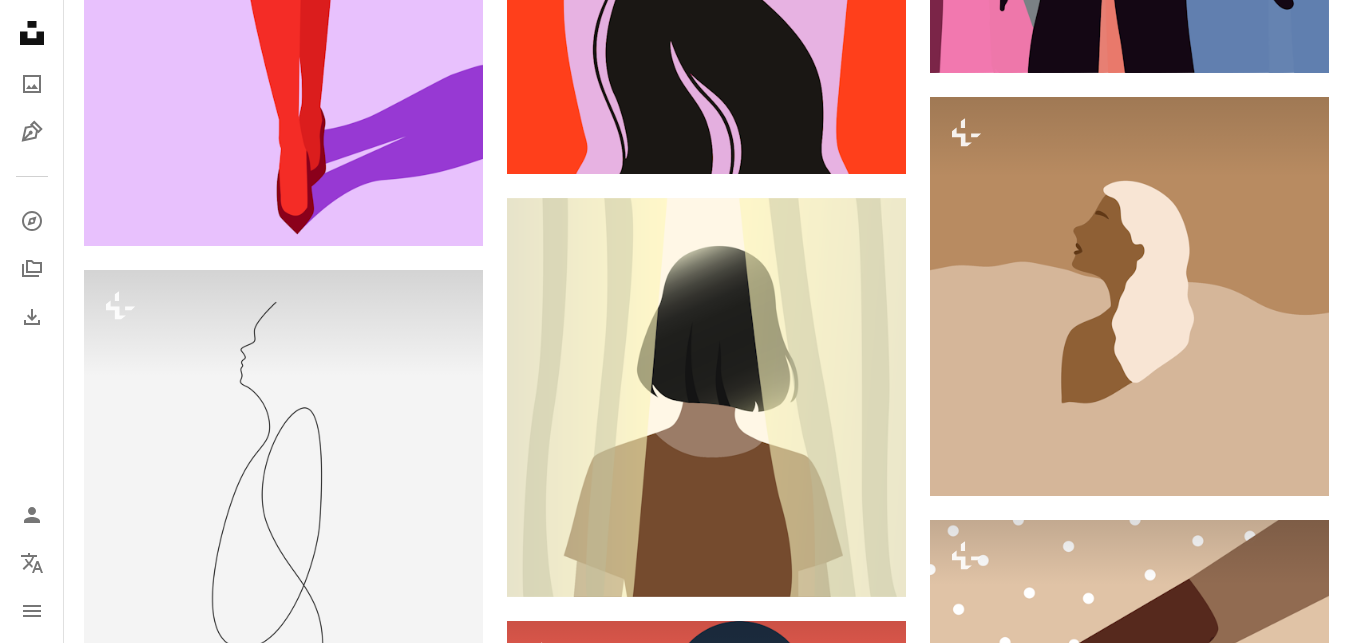 scroll, scrollTop: 3395, scrollLeft: 0, axis: vertical 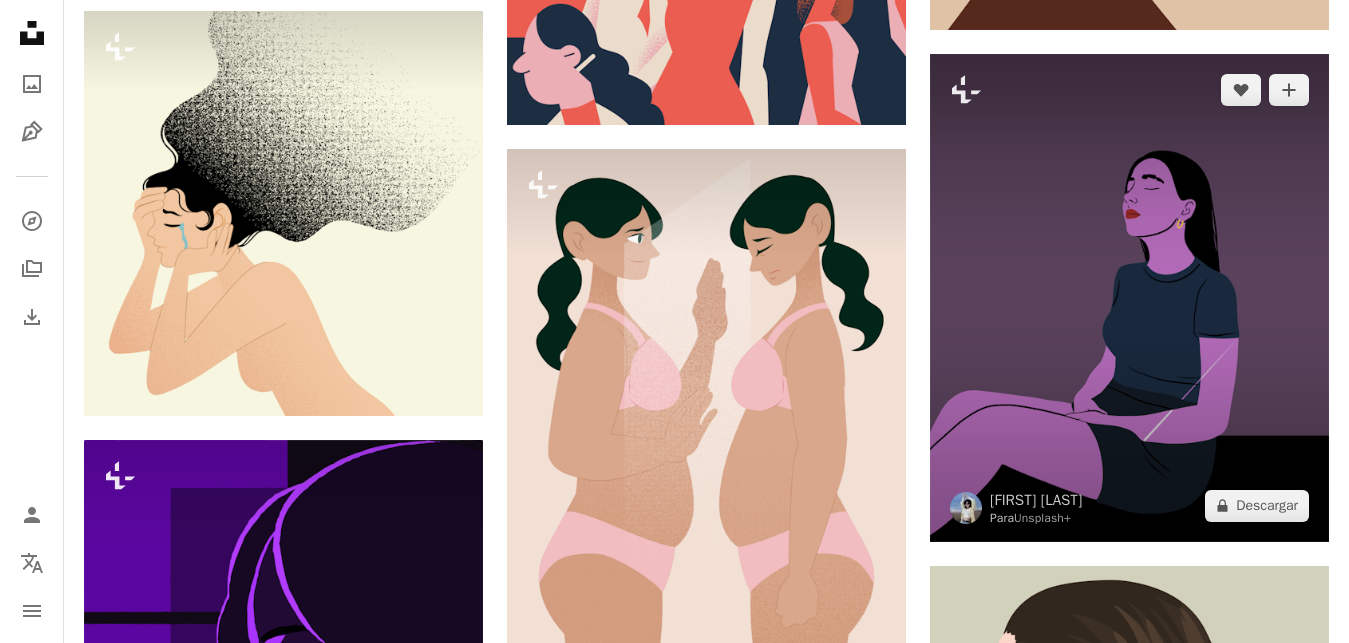 click at bounding box center (1129, 298) 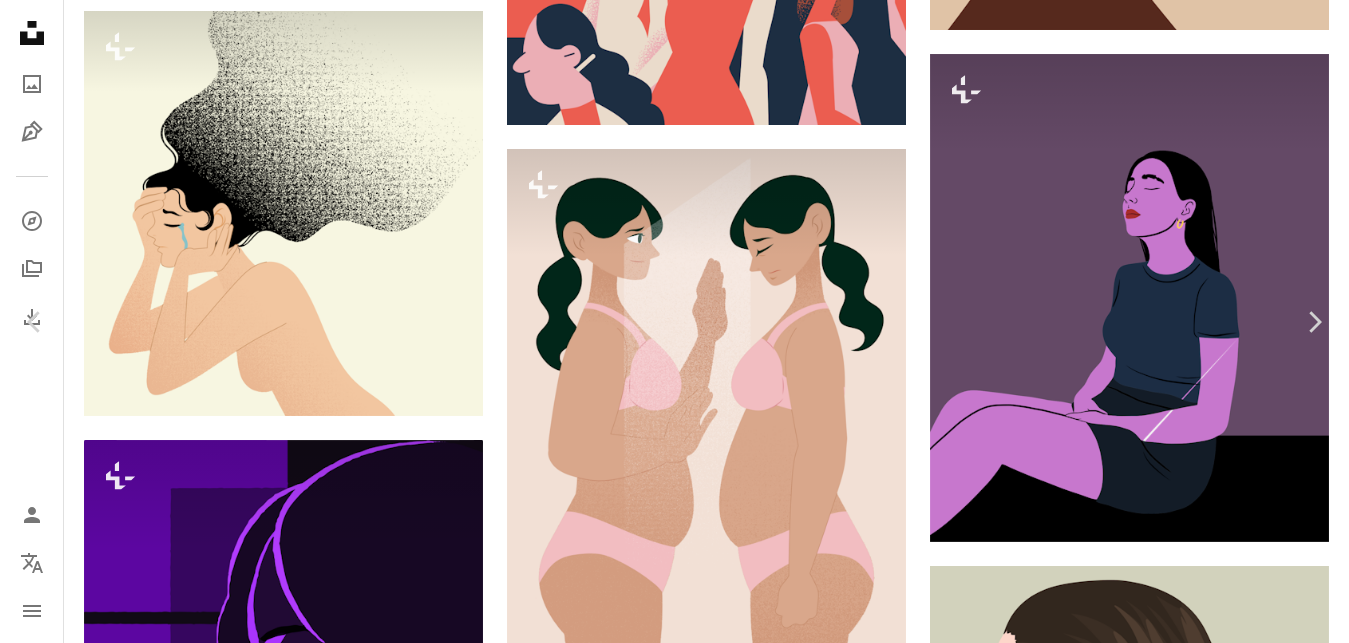 scroll, scrollTop: 120, scrollLeft: 0, axis: vertical 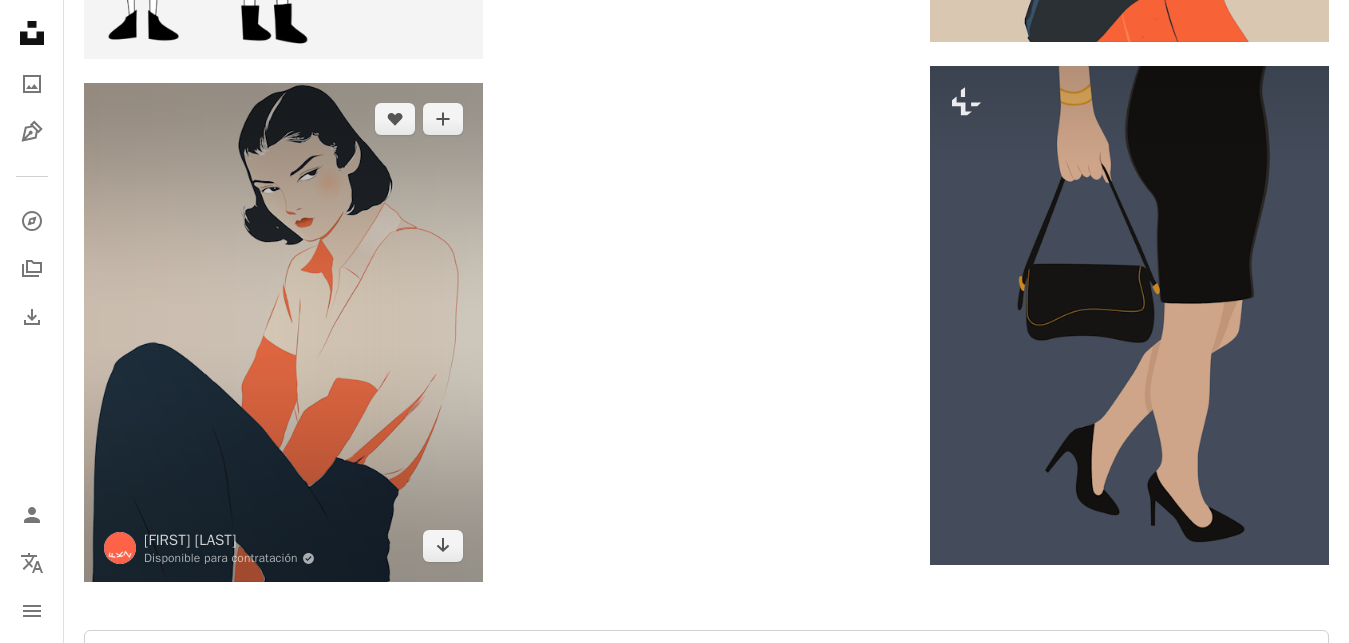 click at bounding box center [283, 332] 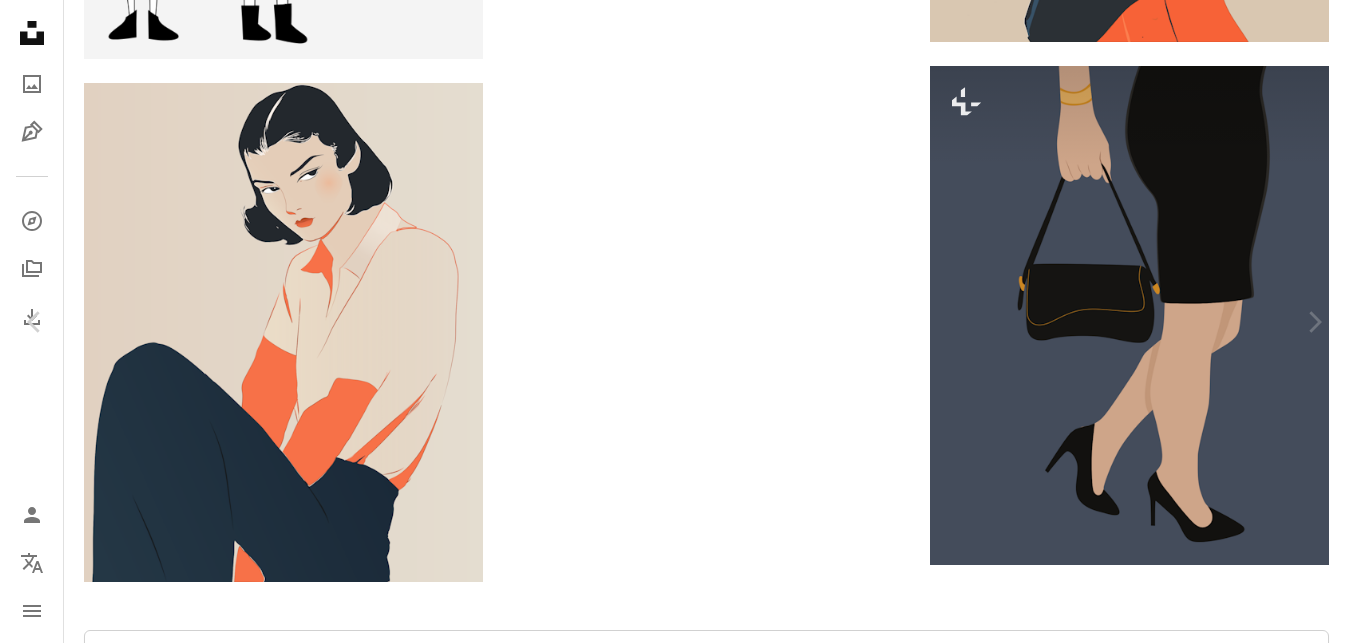 click on "Descargar gratis Chevron down" at bounding box center [1171, 1532] 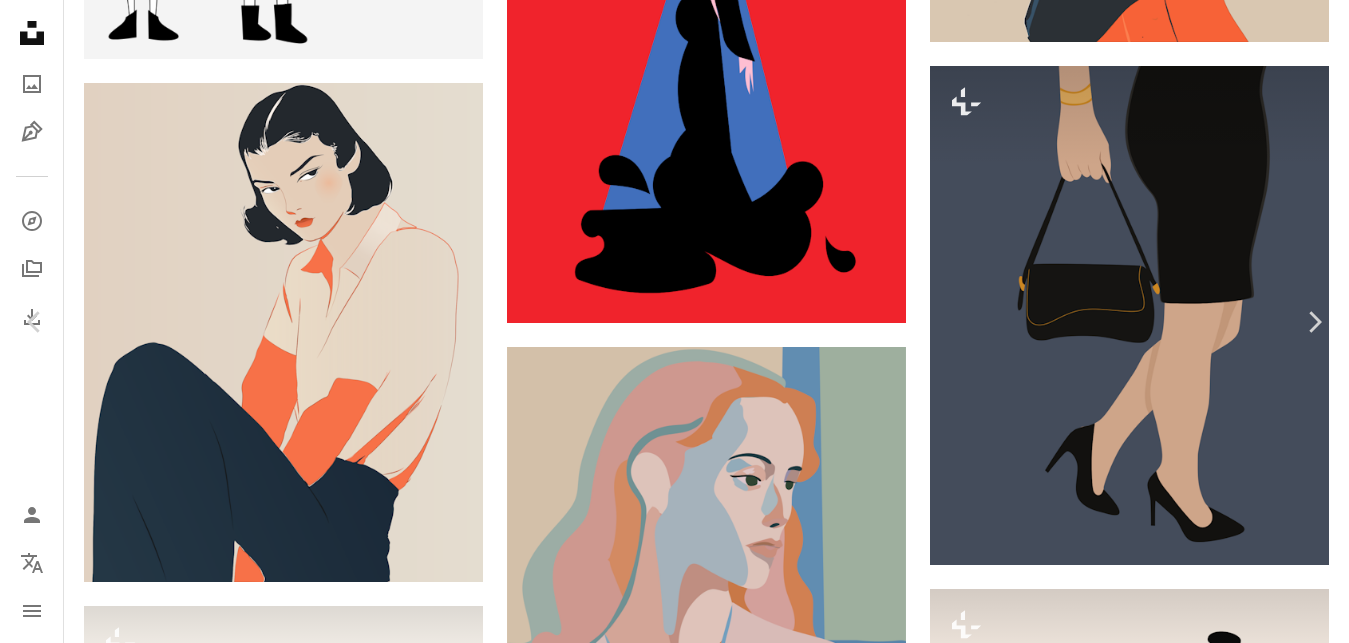 click on "Impresión o diseño" at bounding box center (1094, 5133) 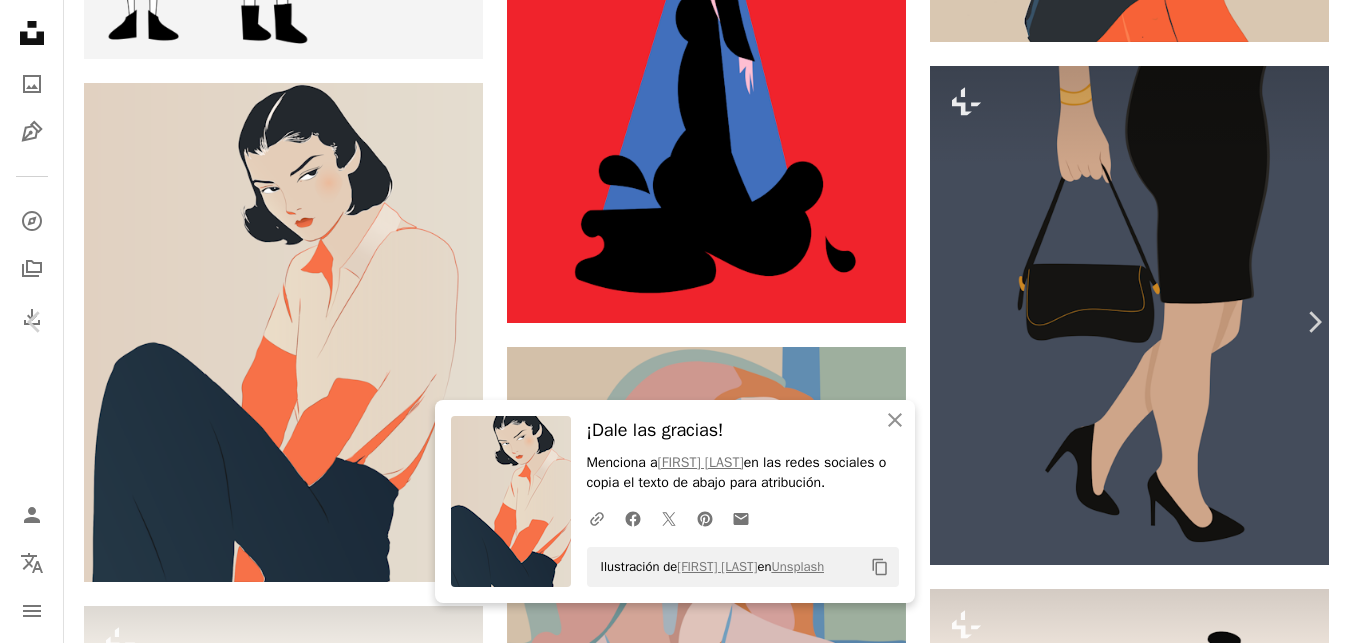 click on "Zoom in" at bounding box center [667, 5223] 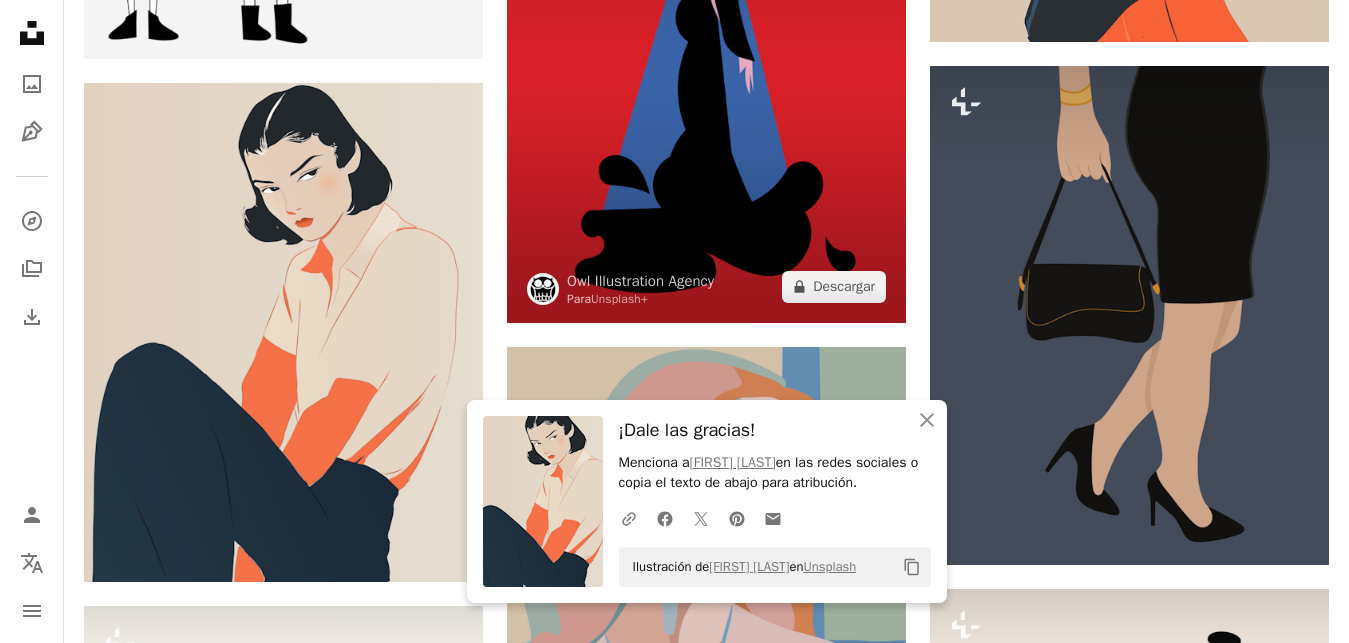 scroll, scrollTop: 6973, scrollLeft: 0, axis: vertical 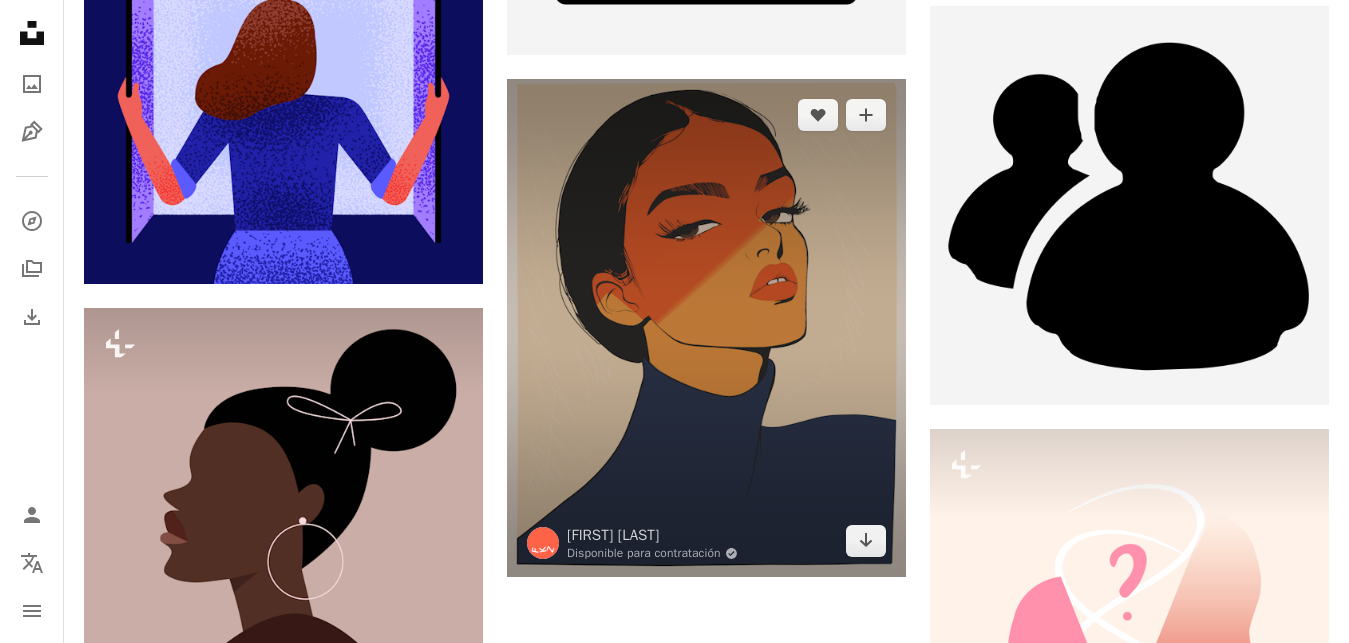 click at bounding box center [706, 328] 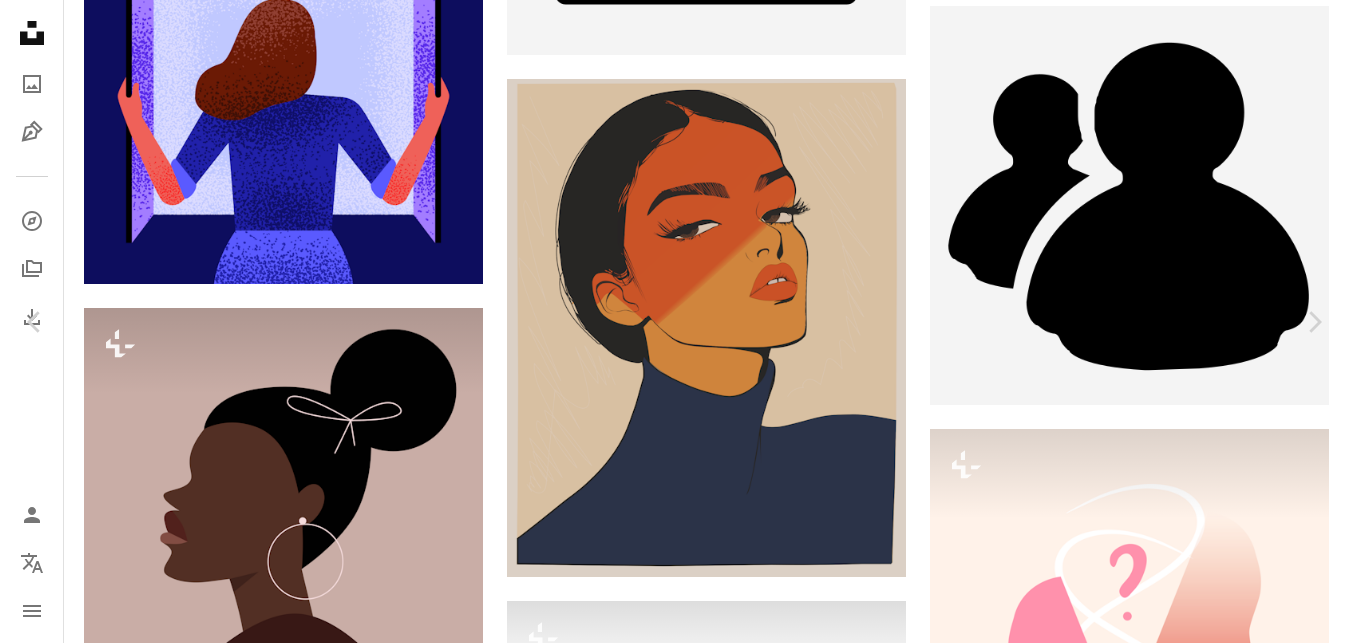 click on "Descargar gratis Chevron down" at bounding box center (1171, 5822) 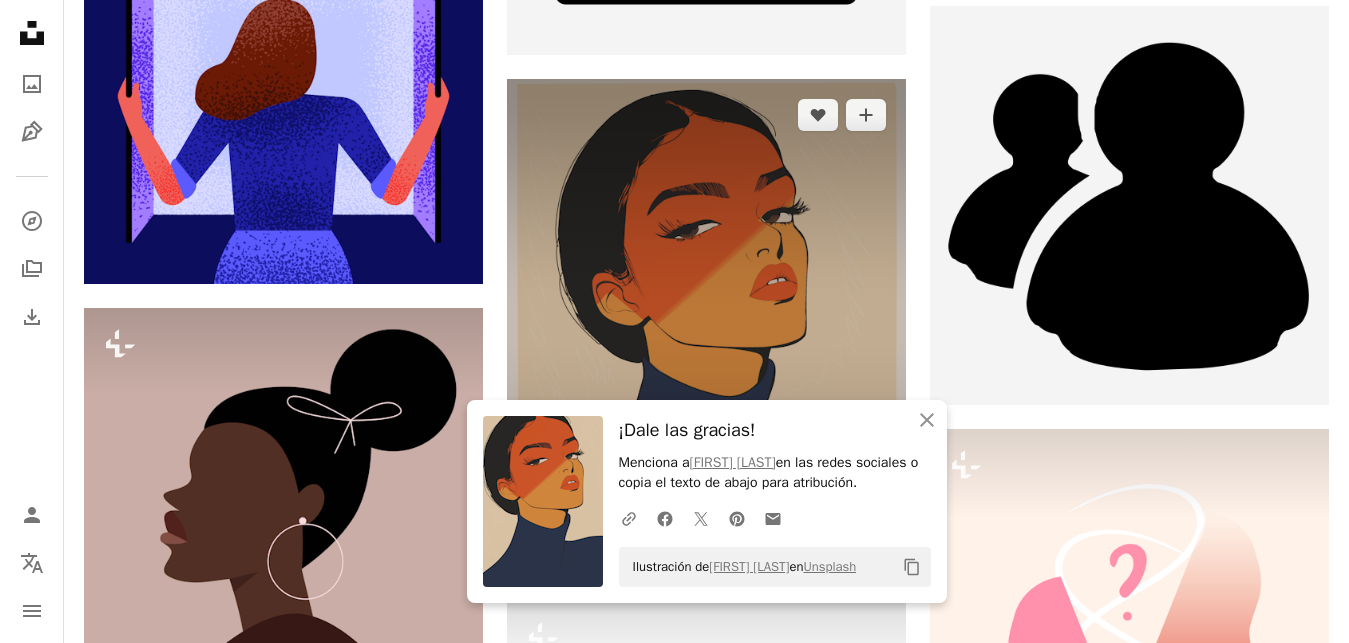 scroll, scrollTop: 9454, scrollLeft: 0, axis: vertical 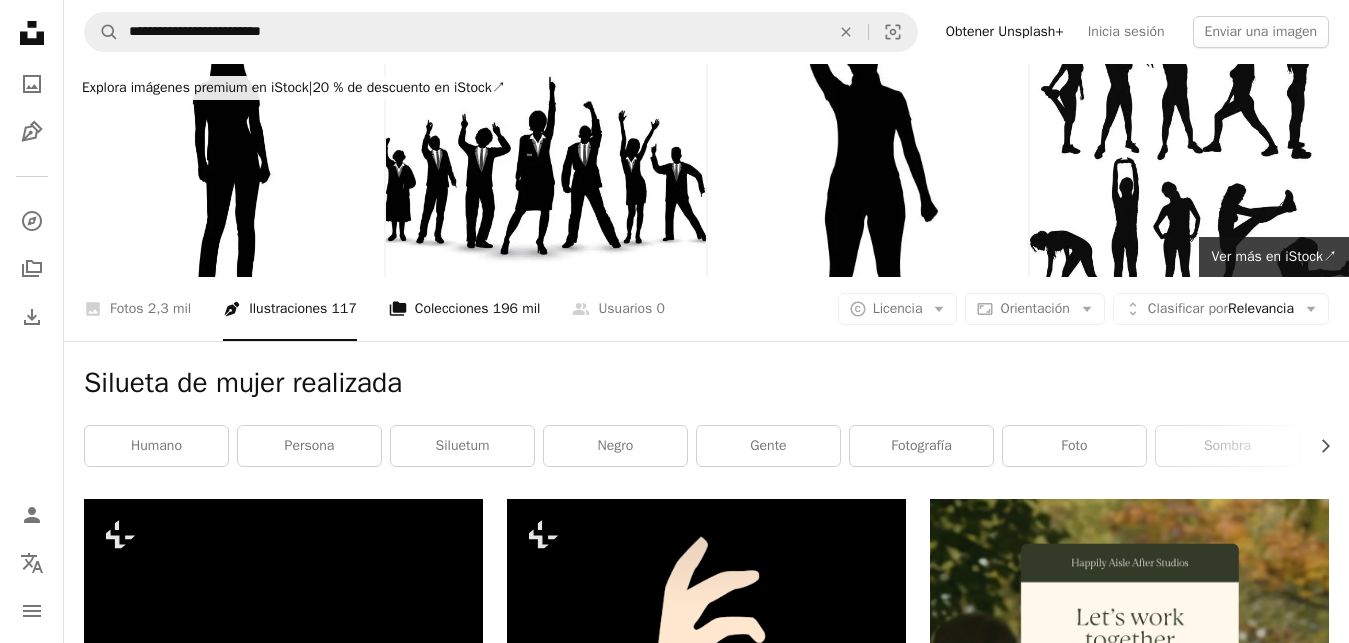 click on "A stack of folders Colecciones   196 mil" at bounding box center [465, 309] 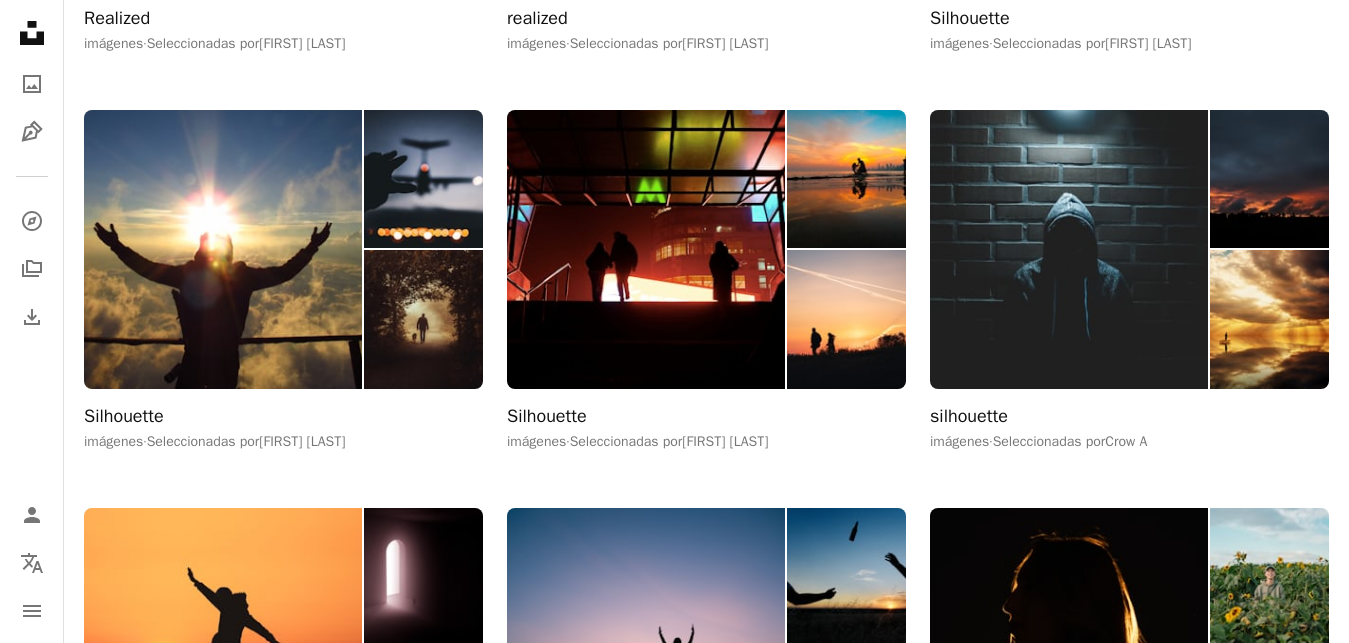 scroll, scrollTop: 922, scrollLeft: 0, axis: vertical 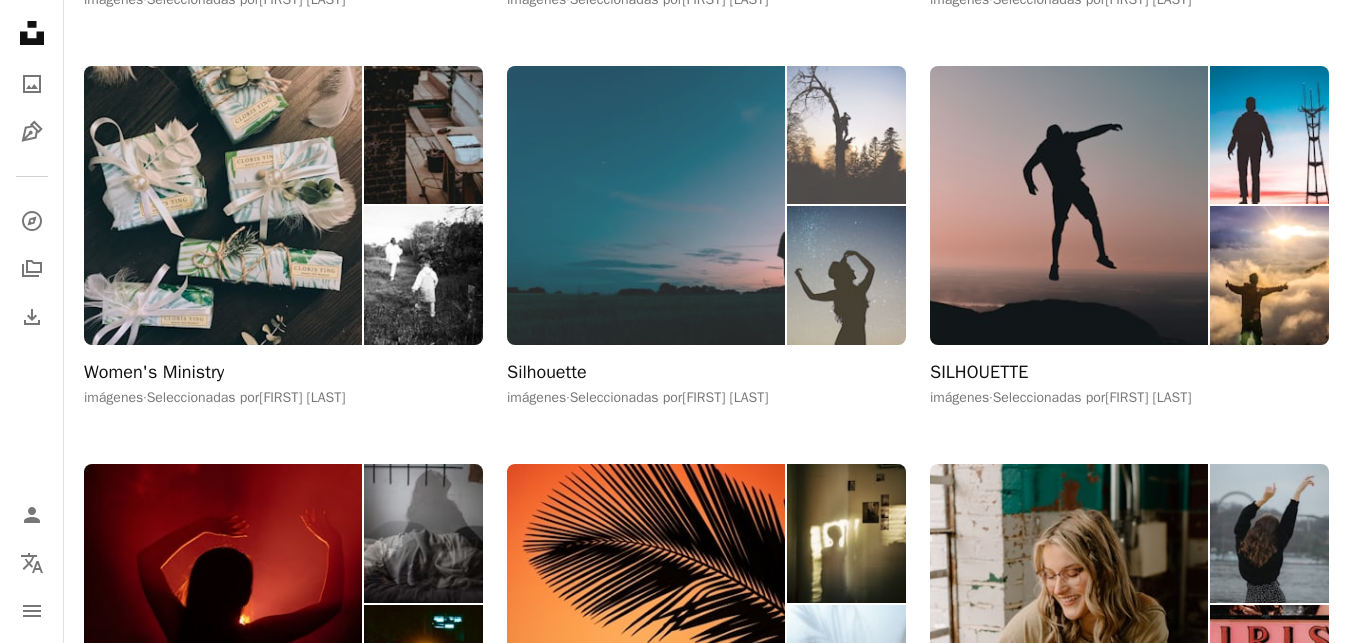 click at bounding box center [846, 275] 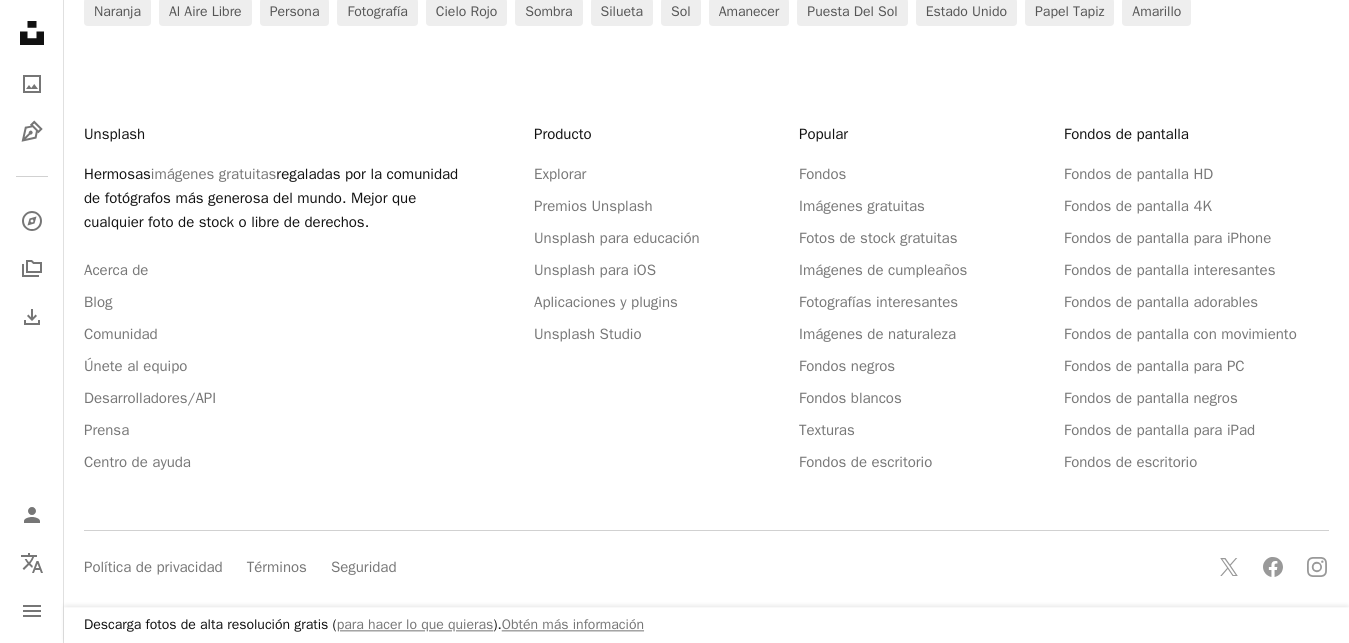 scroll, scrollTop: 0, scrollLeft: 0, axis: both 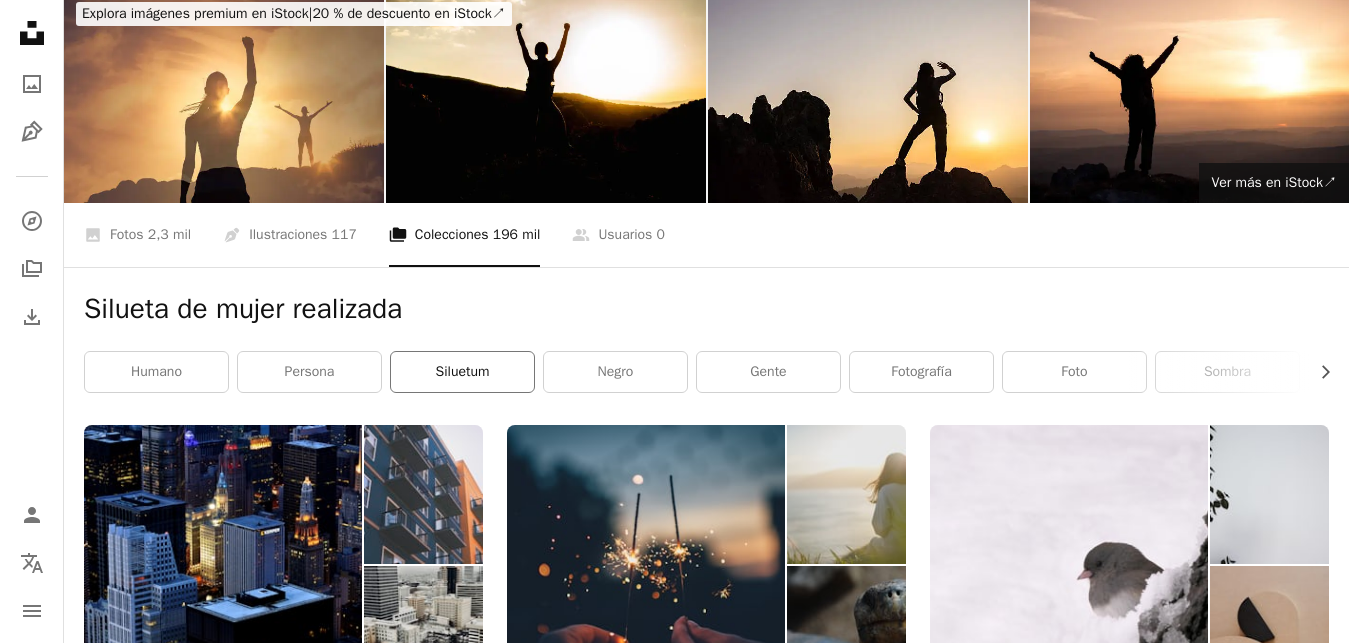 click on "siluetum" at bounding box center [462, 372] 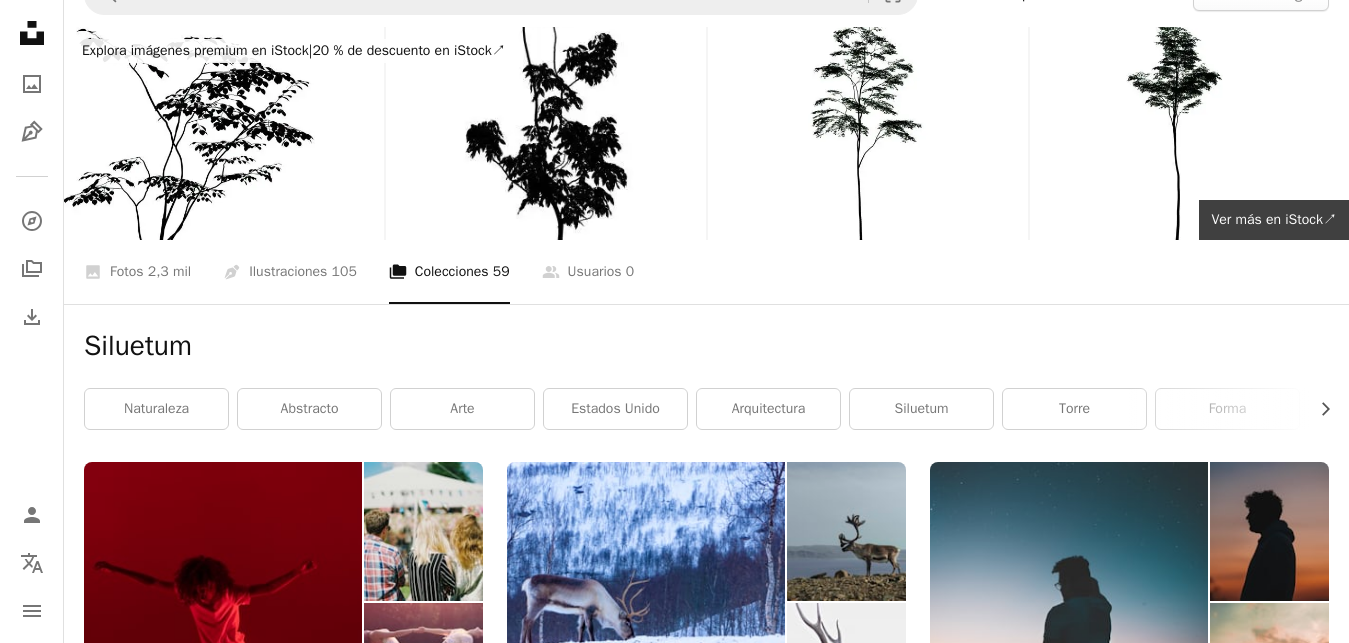 scroll, scrollTop: 0, scrollLeft: 0, axis: both 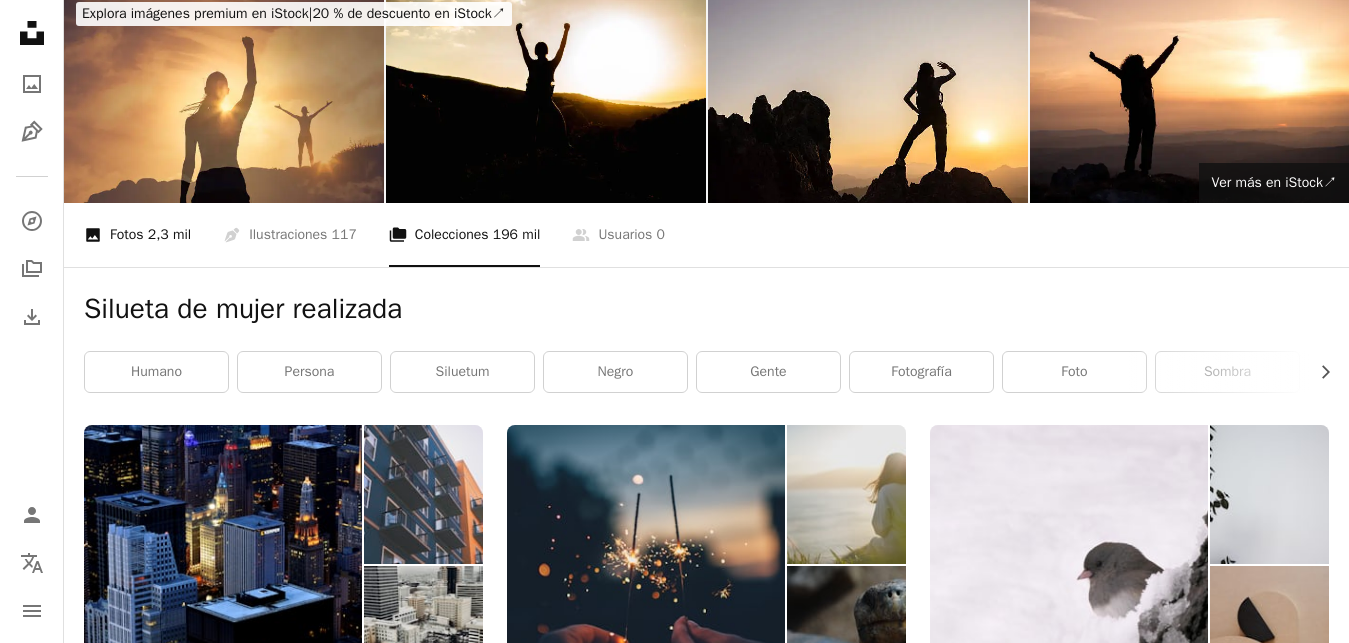 click on "A photo Fotos   2,3 mil" at bounding box center (137, 235) 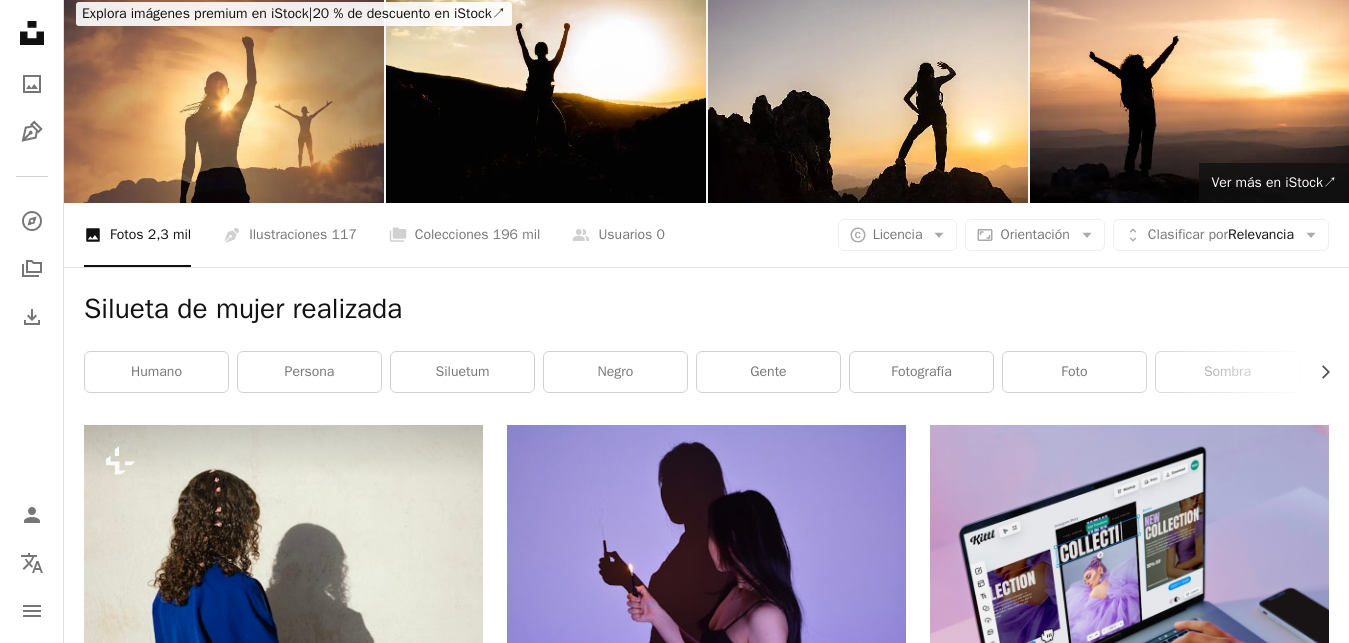 scroll, scrollTop: 0, scrollLeft: 0, axis: both 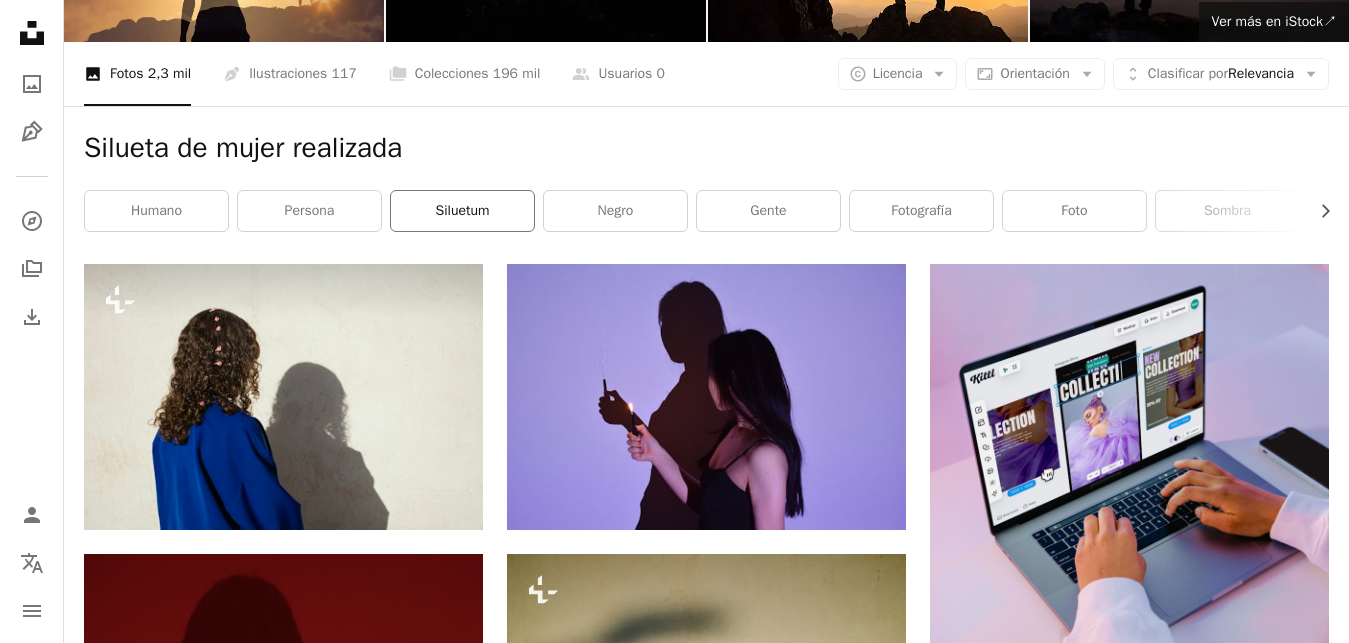 click on "siluetum" at bounding box center (462, 211) 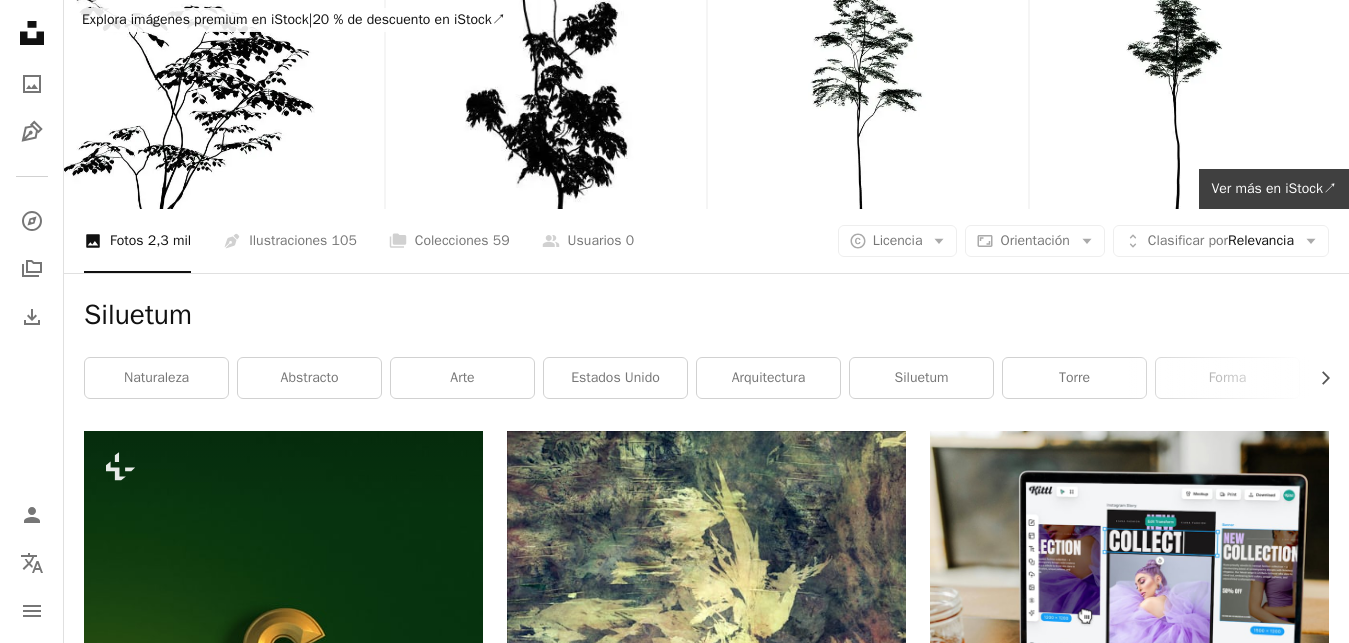 scroll, scrollTop: 0, scrollLeft: 0, axis: both 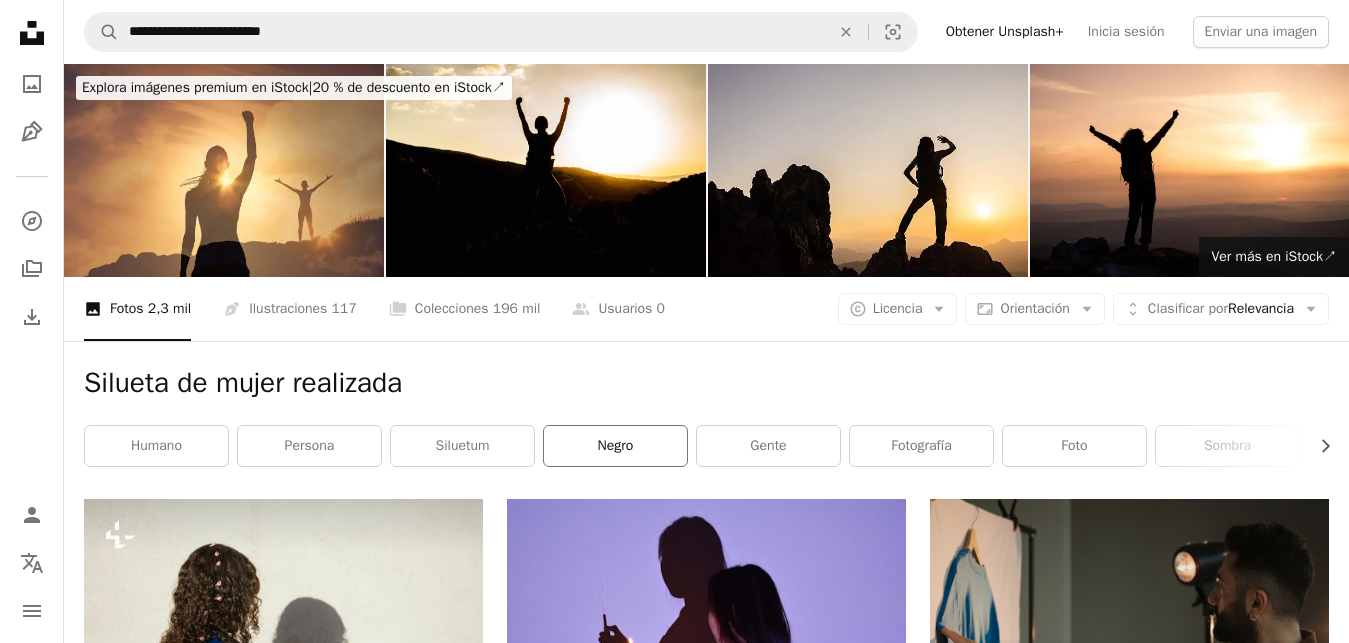 click on "negro" at bounding box center (615, 446) 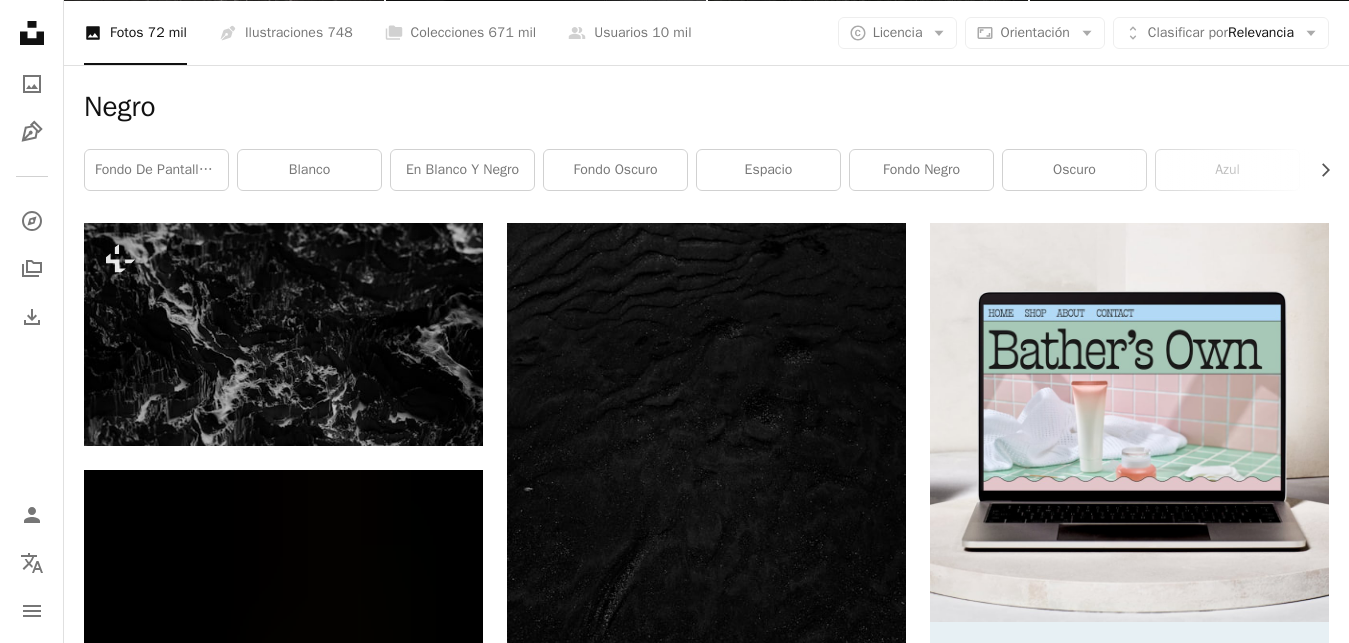 scroll, scrollTop: 0, scrollLeft: 0, axis: both 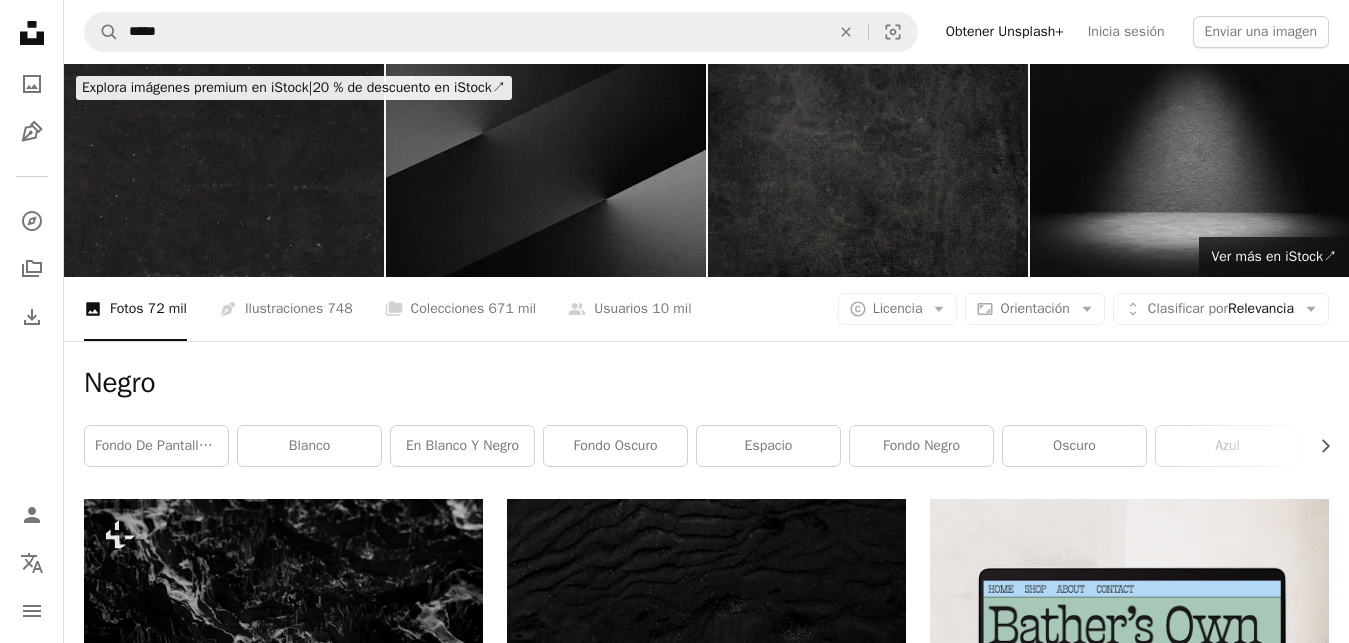 click on "A photo Fotos   72 mil" at bounding box center [135, 309] 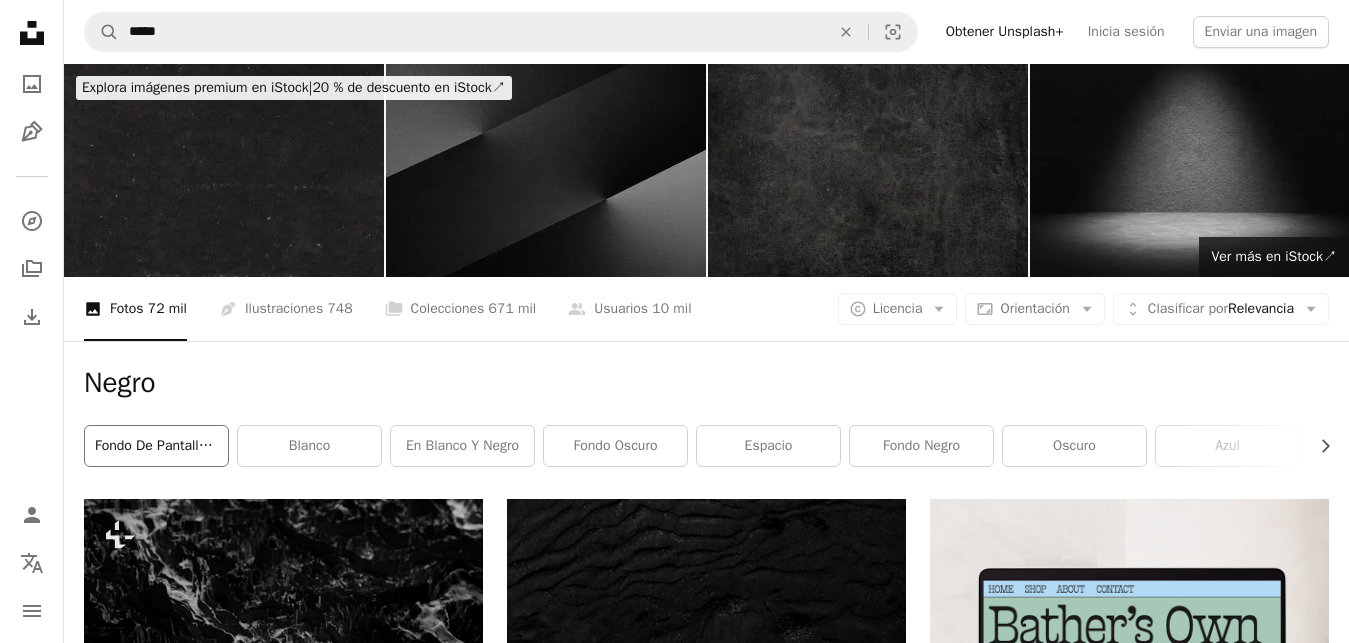 click on "fondo de pantalla oscuro" at bounding box center [156, 446] 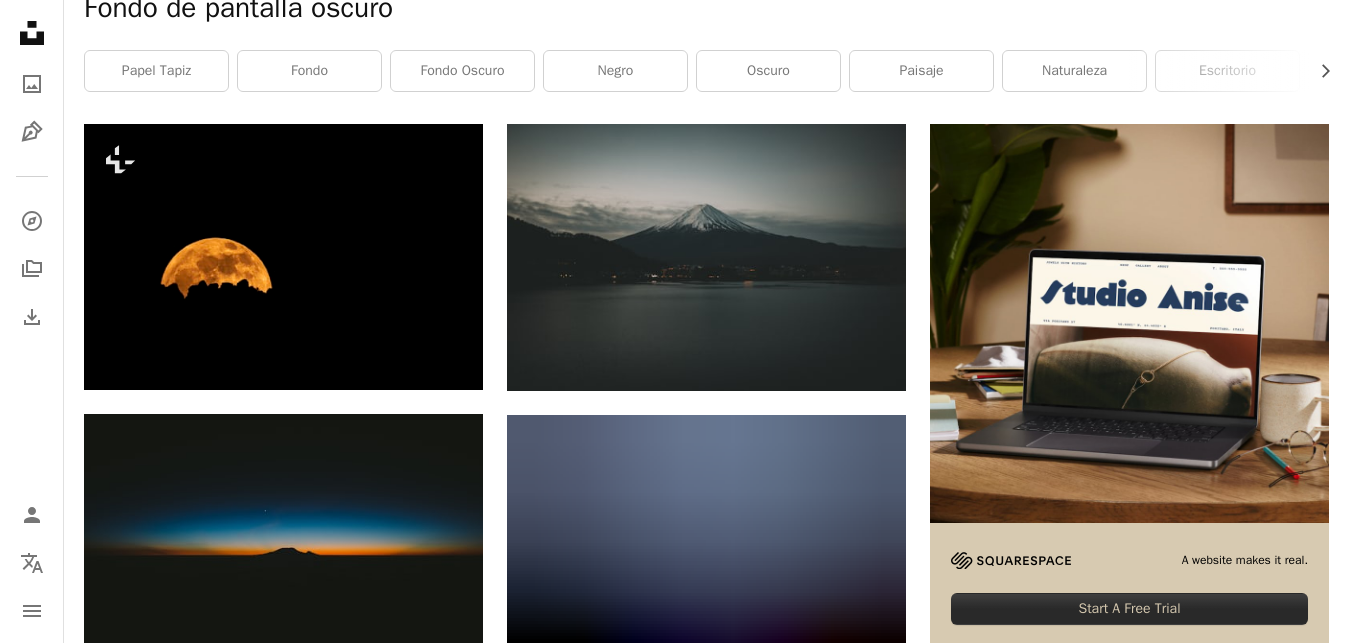 scroll, scrollTop: 0, scrollLeft: 0, axis: both 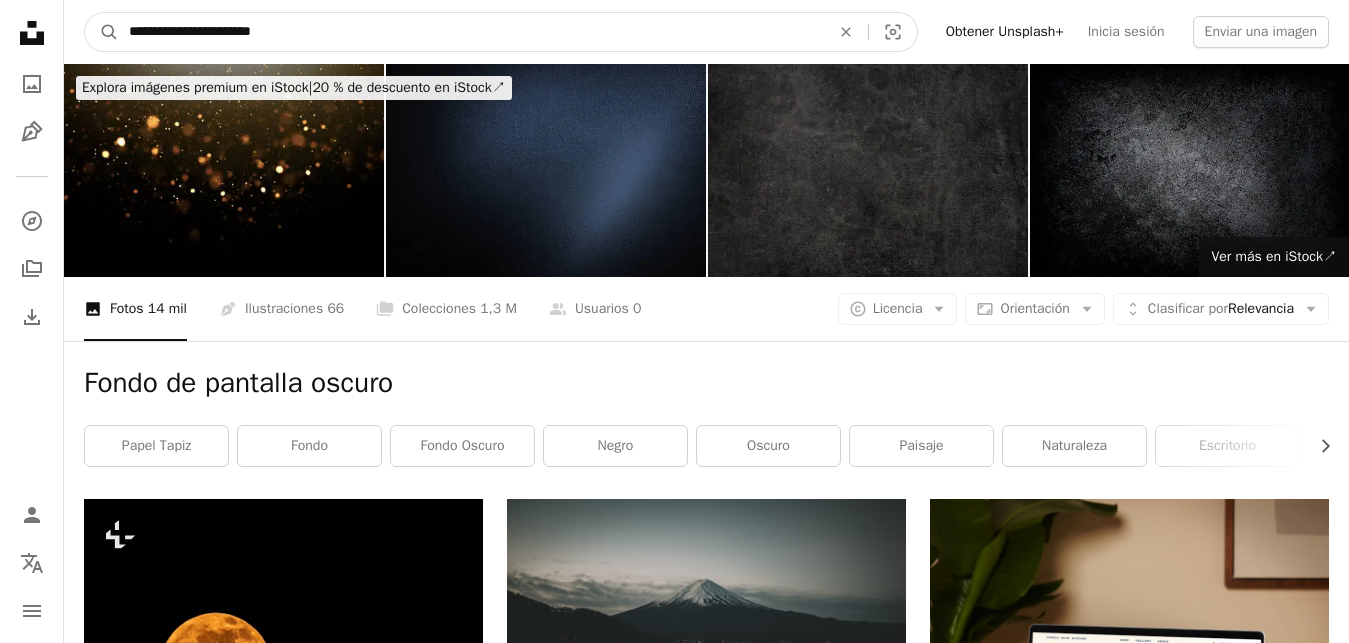 click on "**********" at bounding box center (471, 32) 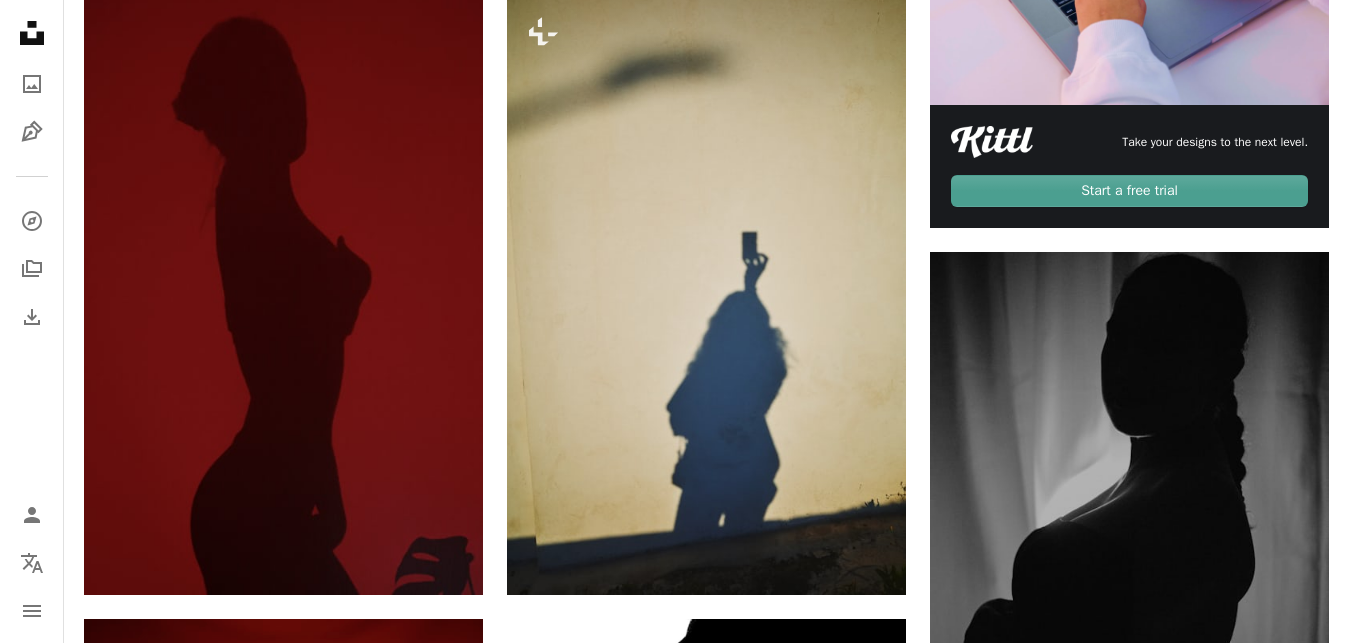 scroll, scrollTop: 0, scrollLeft: 0, axis: both 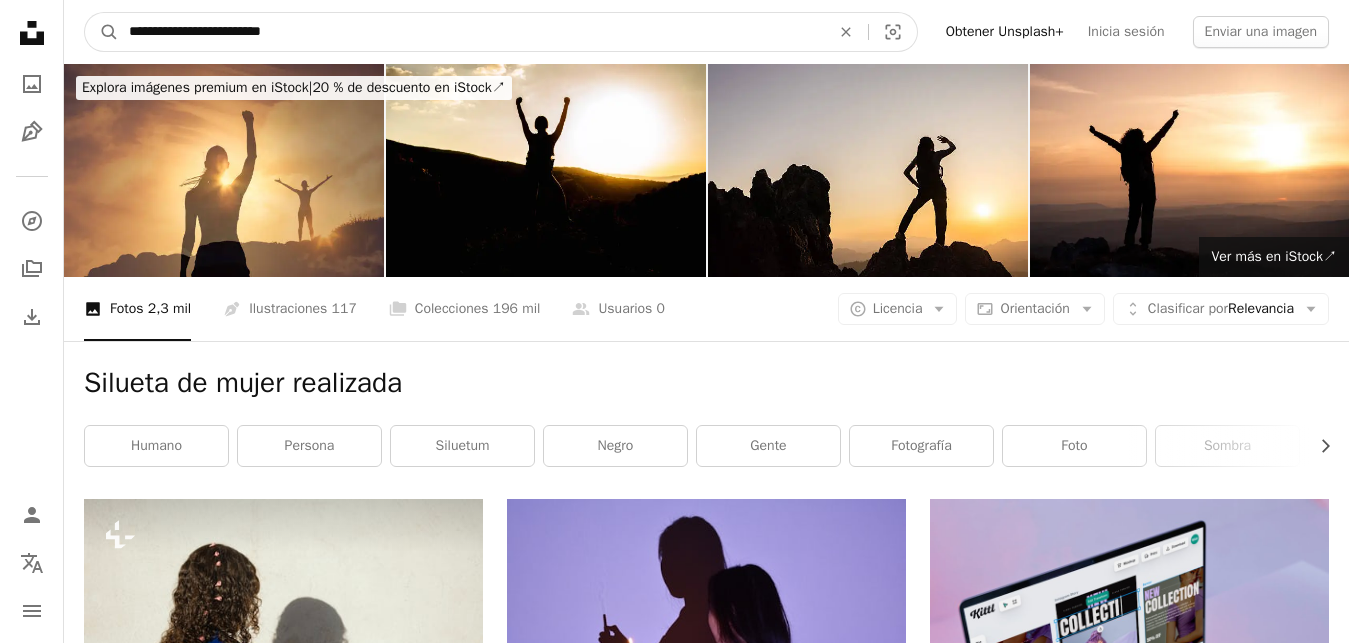 drag, startPoint x: 390, startPoint y: 19, endPoint x: 0, endPoint y: 35, distance: 390.32806 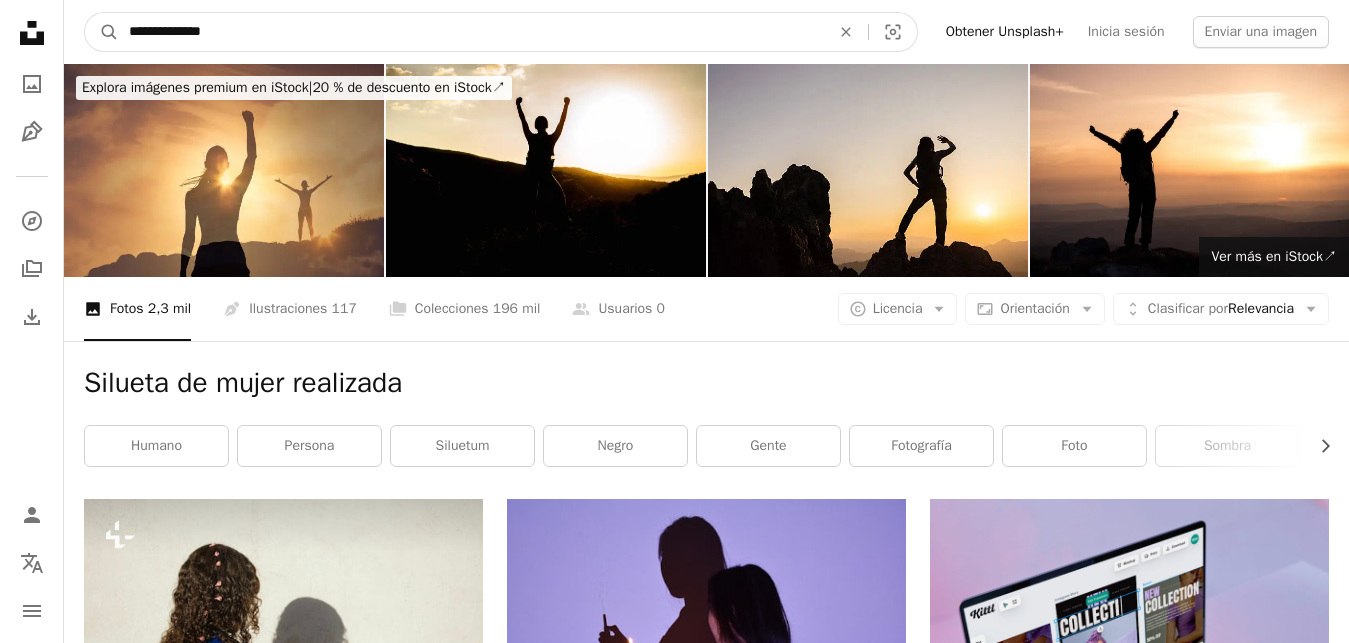 type on "**********" 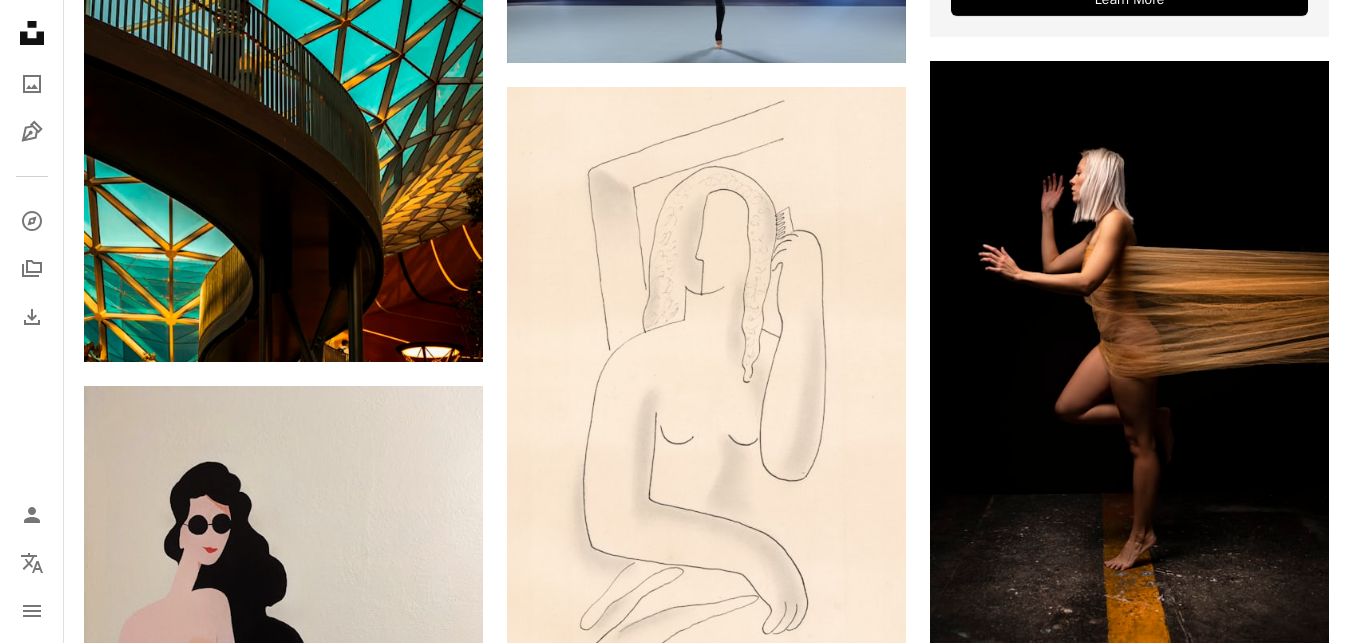 scroll, scrollTop: 0, scrollLeft: 0, axis: both 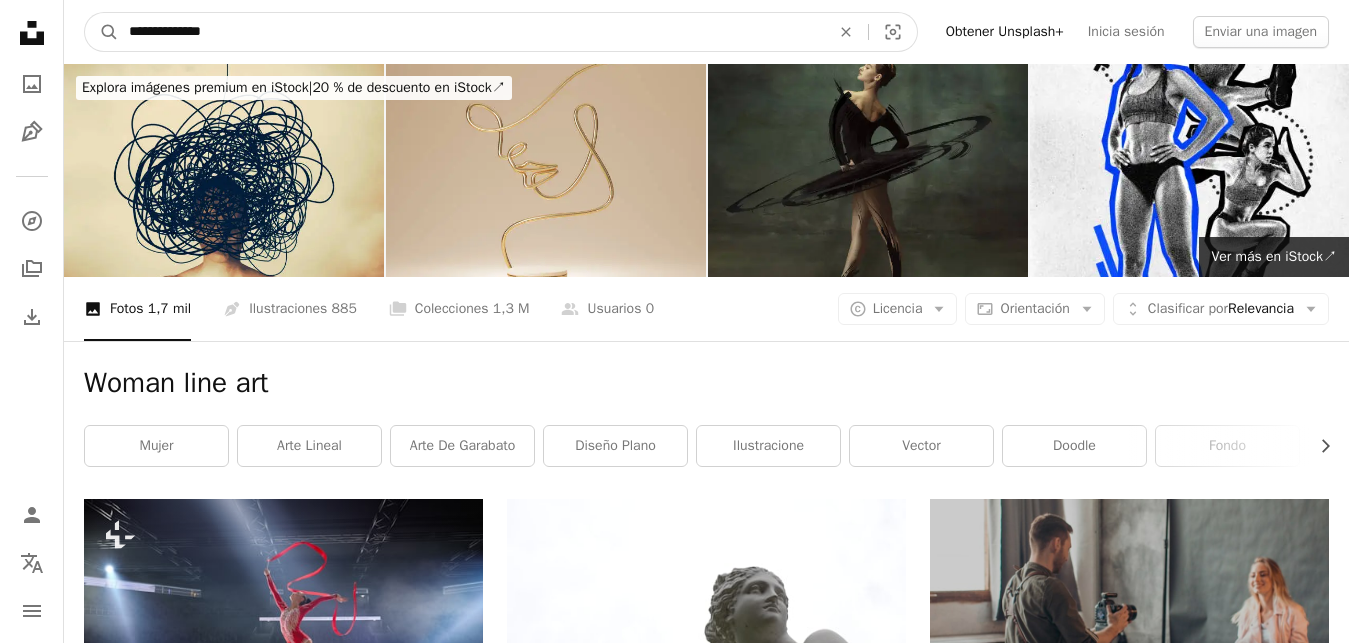 drag, startPoint x: 274, startPoint y: 38, endPoint x: 0, endPoint y: -19, distance: 279.86603 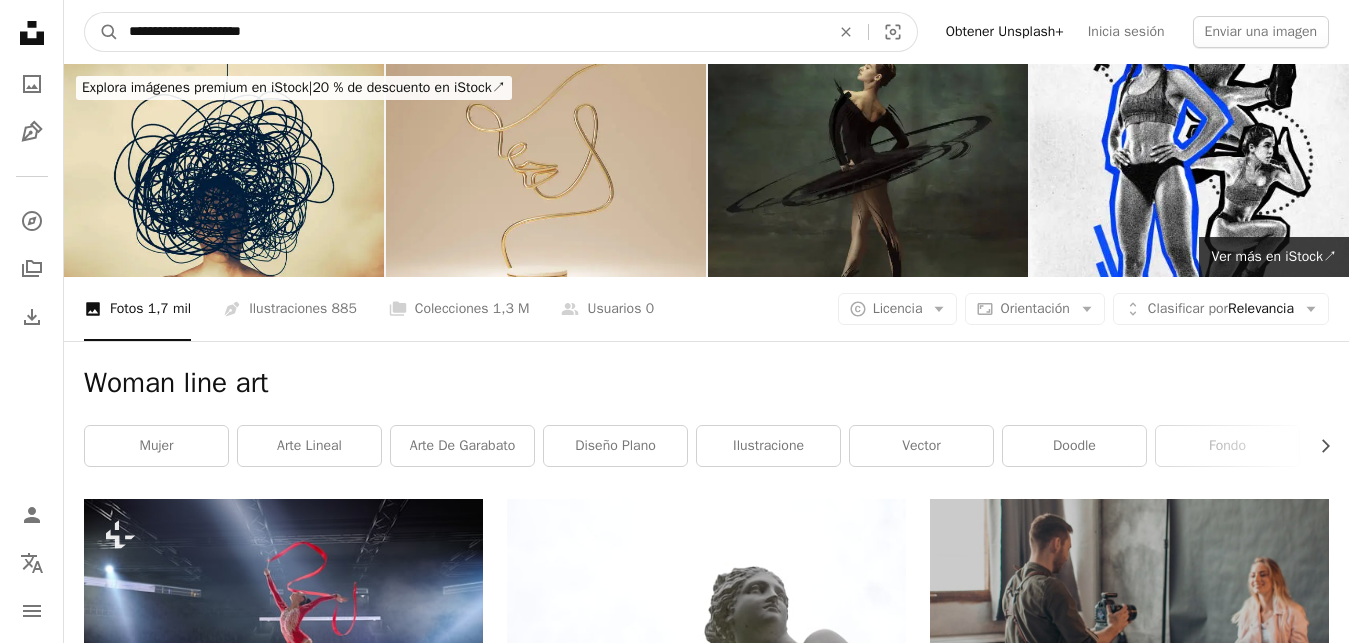 type on "**********" 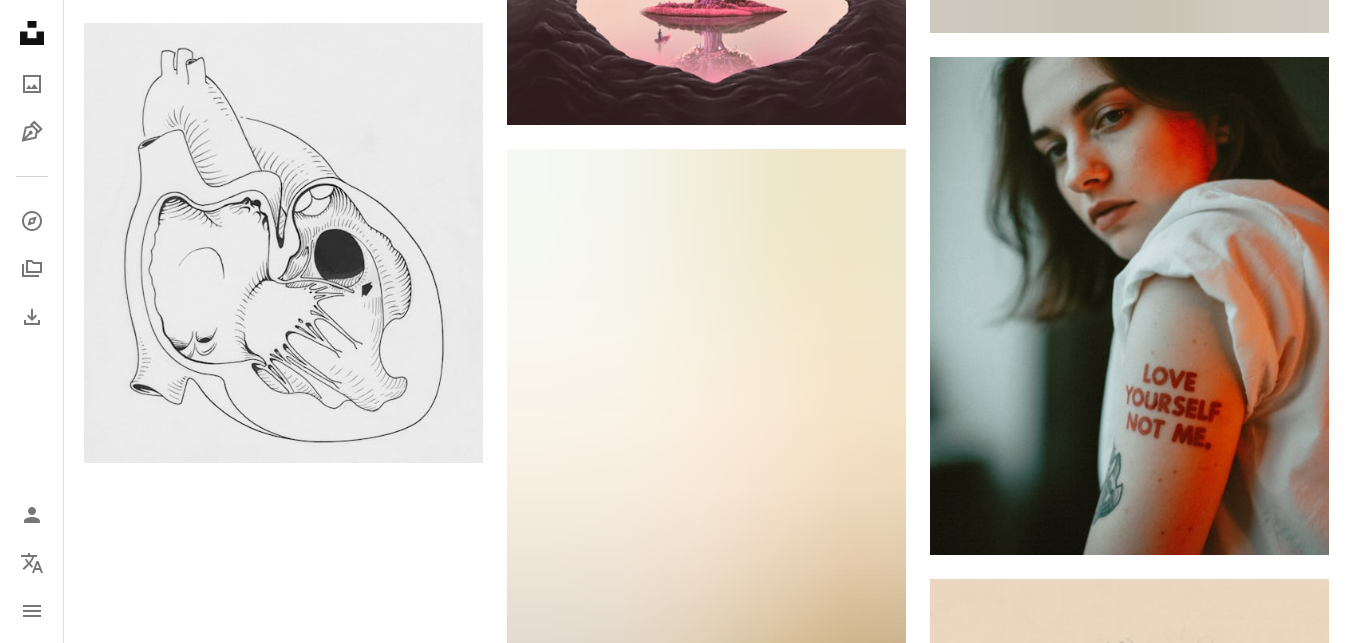 scroll, scrollTop: 2828, scrollLeft: 0, axis: vertical 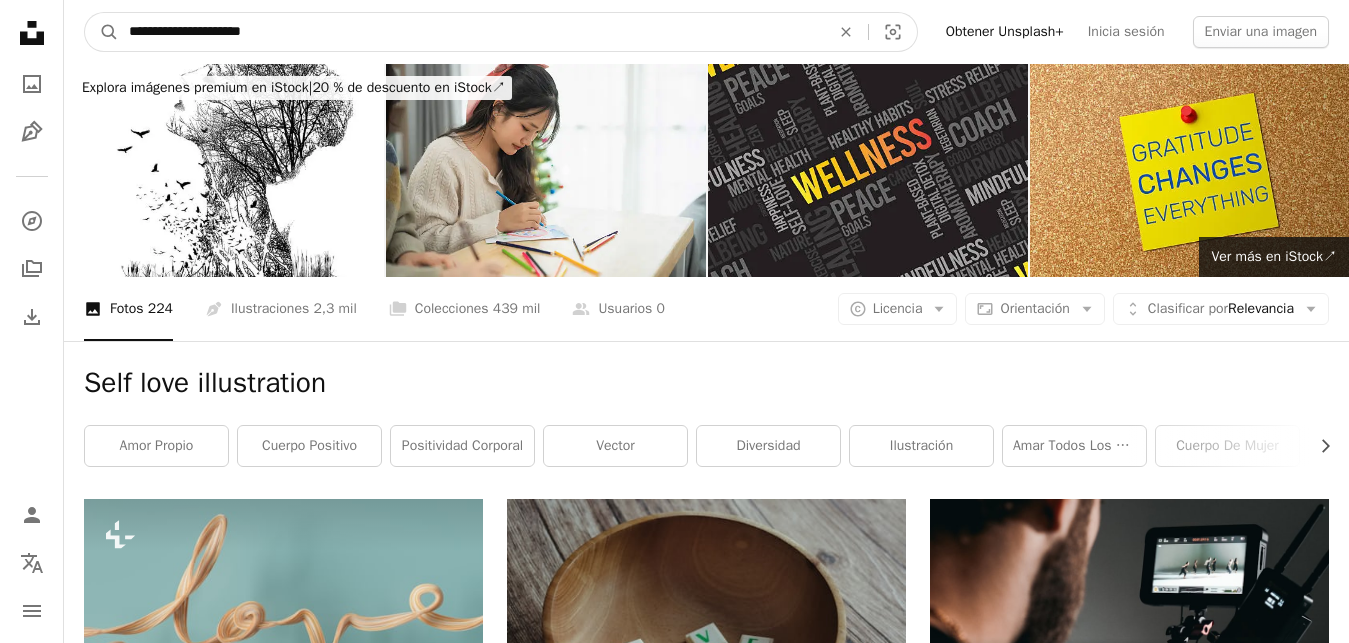 drag, startPoint x: 261, startPoint y: 25, endPoint x: 0, endPoint y: 96, distance: 270.48474 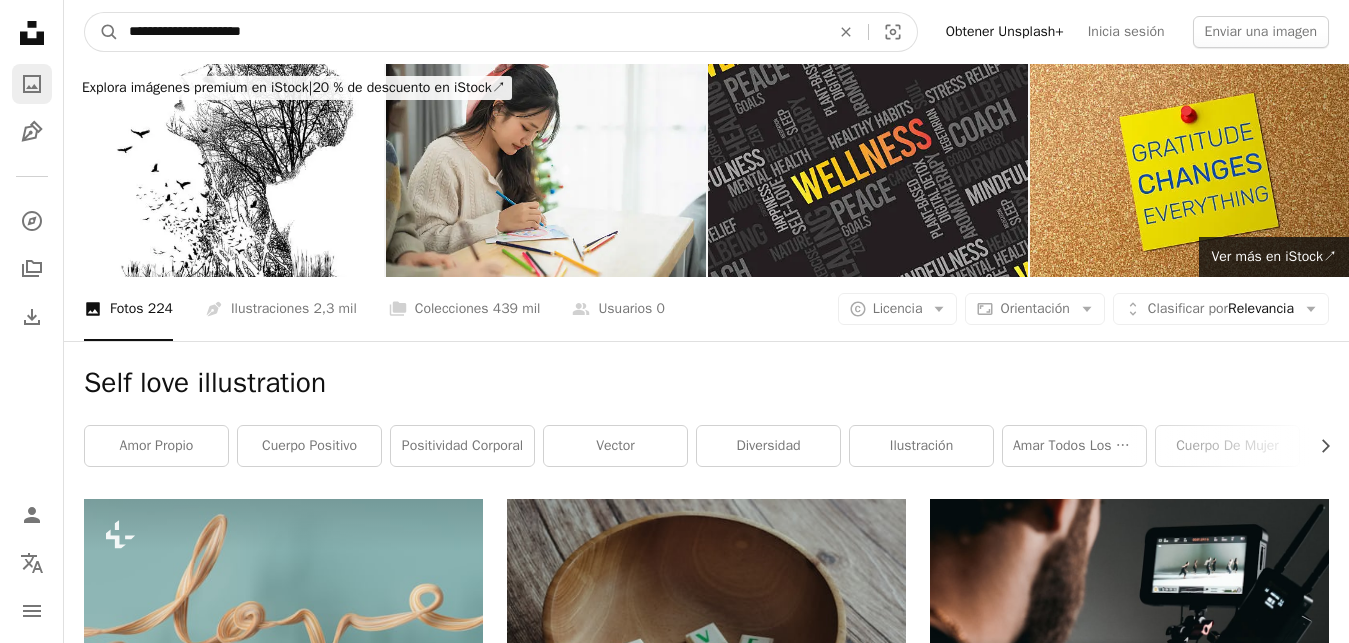 paste 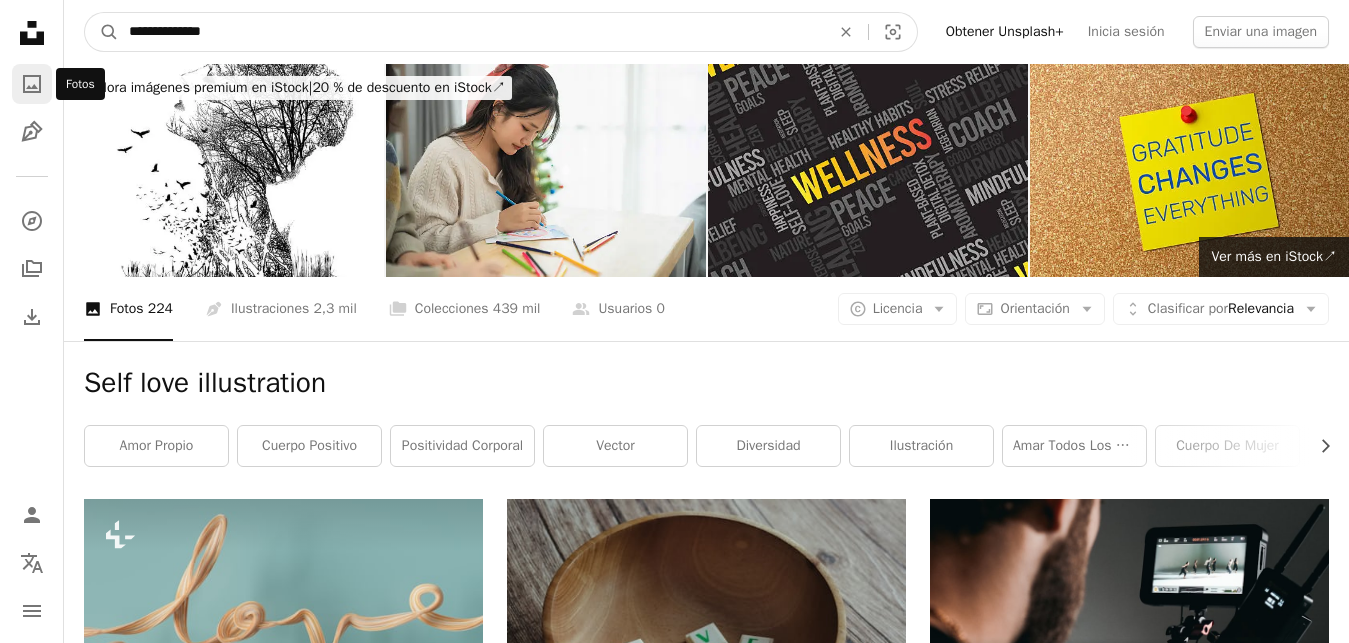 type on "**********" 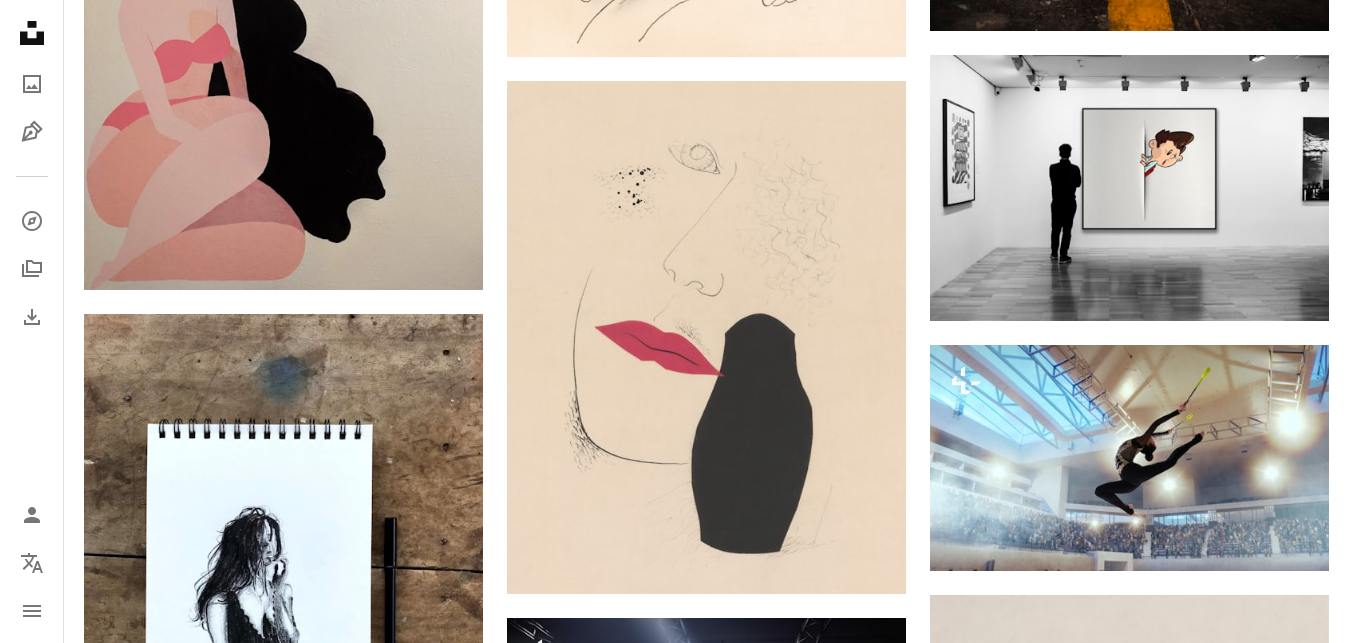 scroll, scrollTop: 0, scrollLeft: 0, axis: both 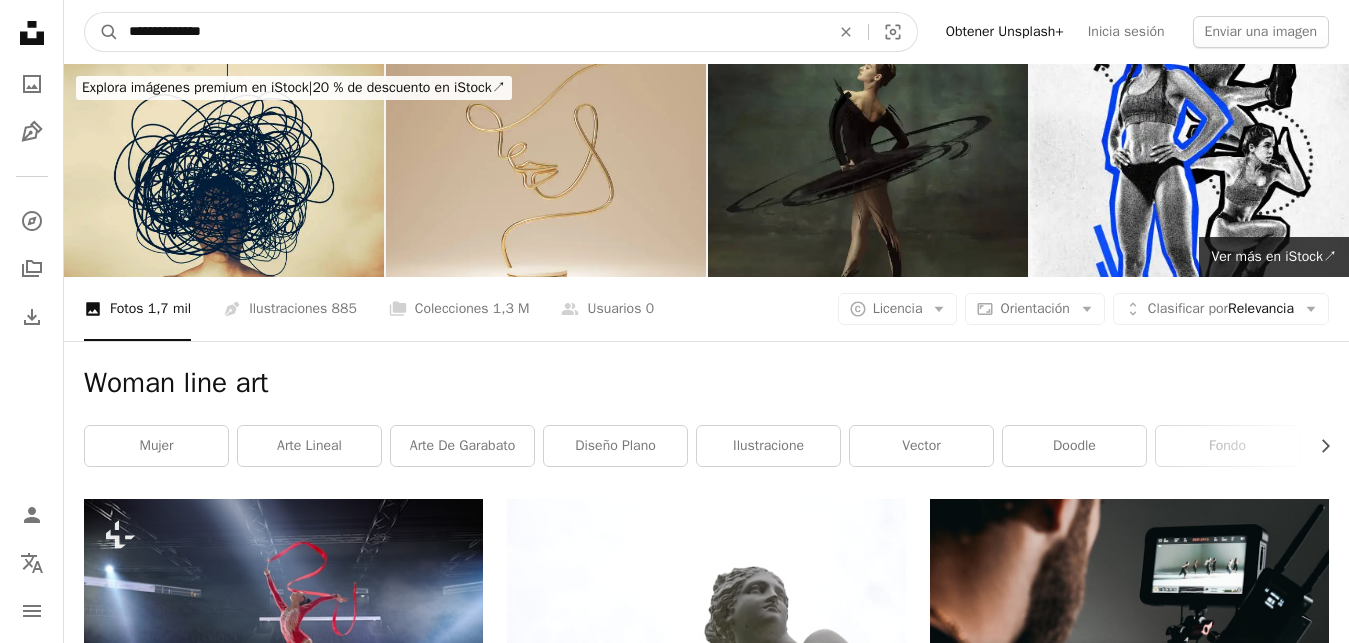 click on "**********" at bounding box center [471, 32] 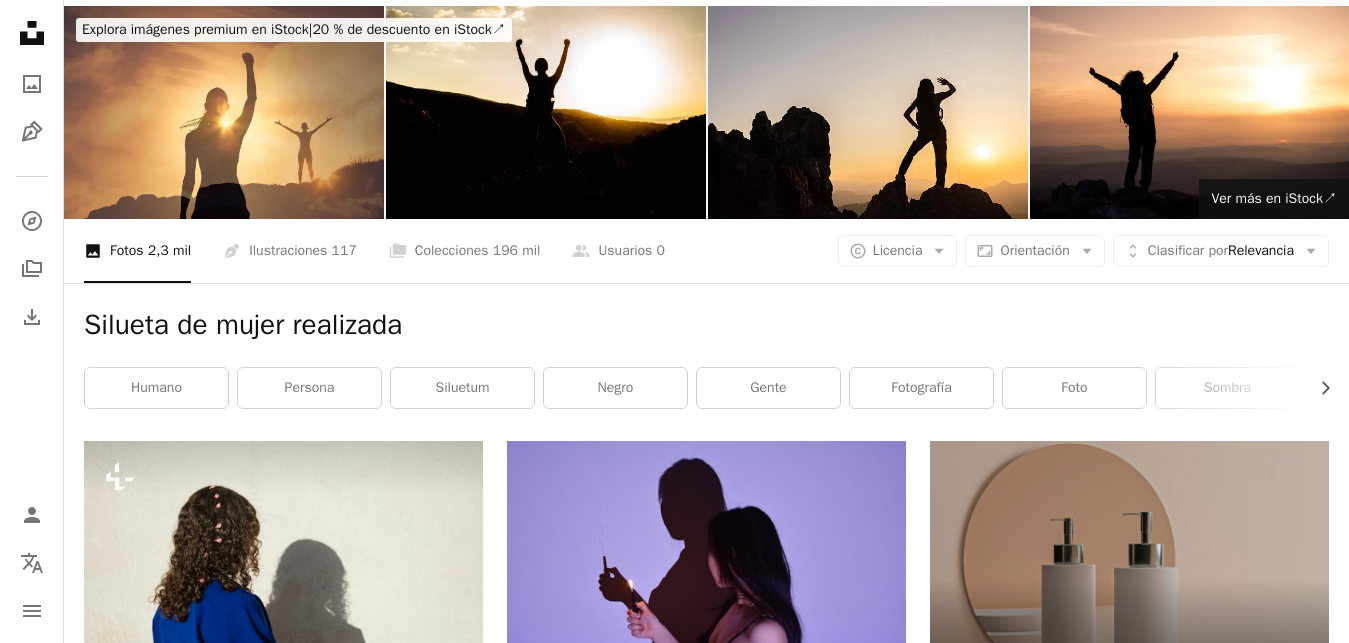 scroll, scrollTop: 90, scrollLeft: 0, axis: vertical 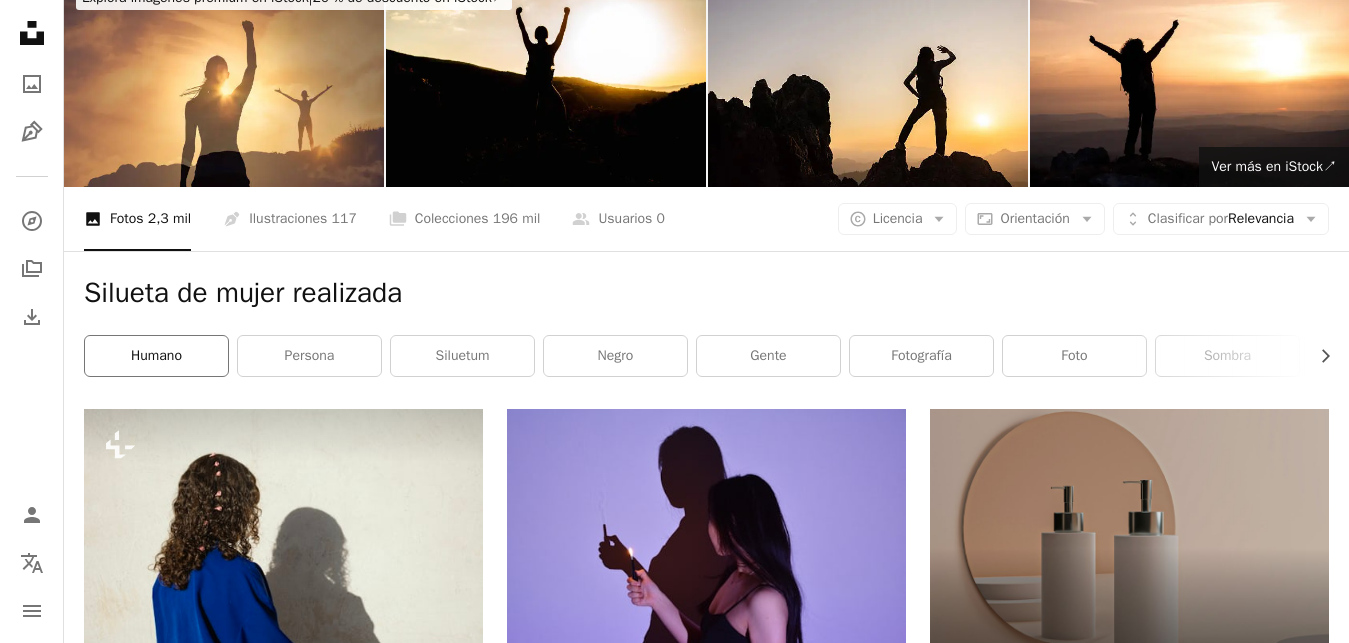 click on "Humano" at bounding box center (156, 356) 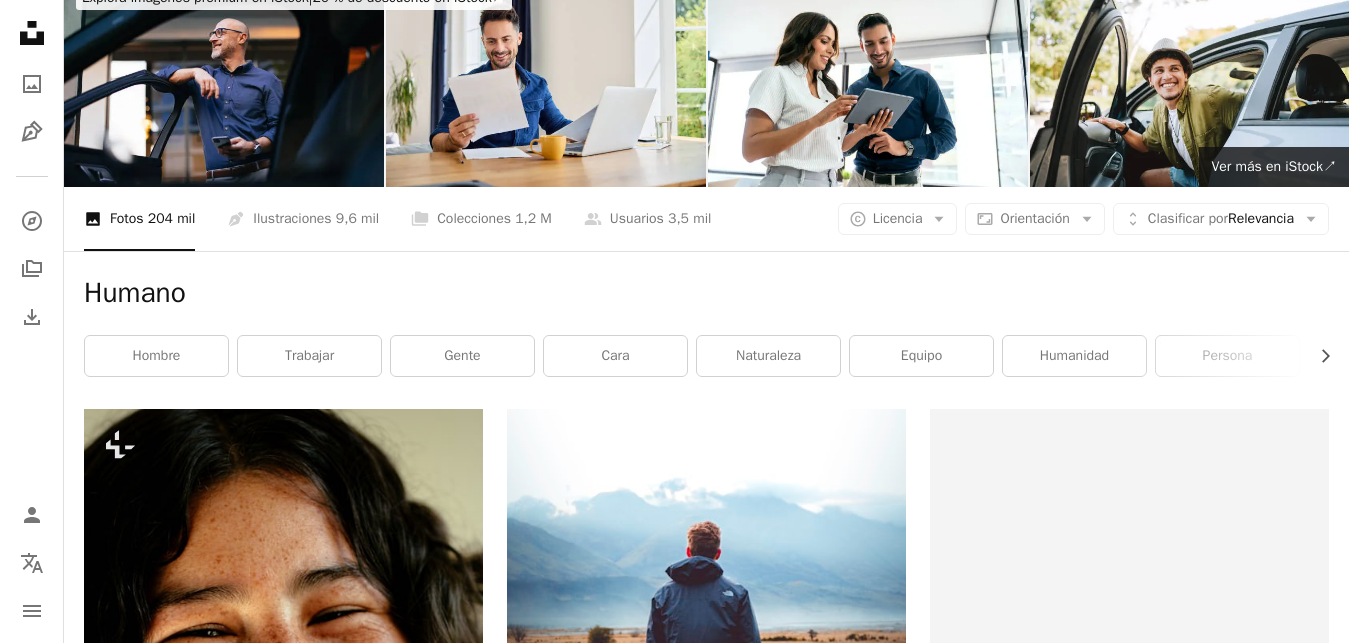 scroll, scrollTop: 0, scrollLeft: 0, axis: both 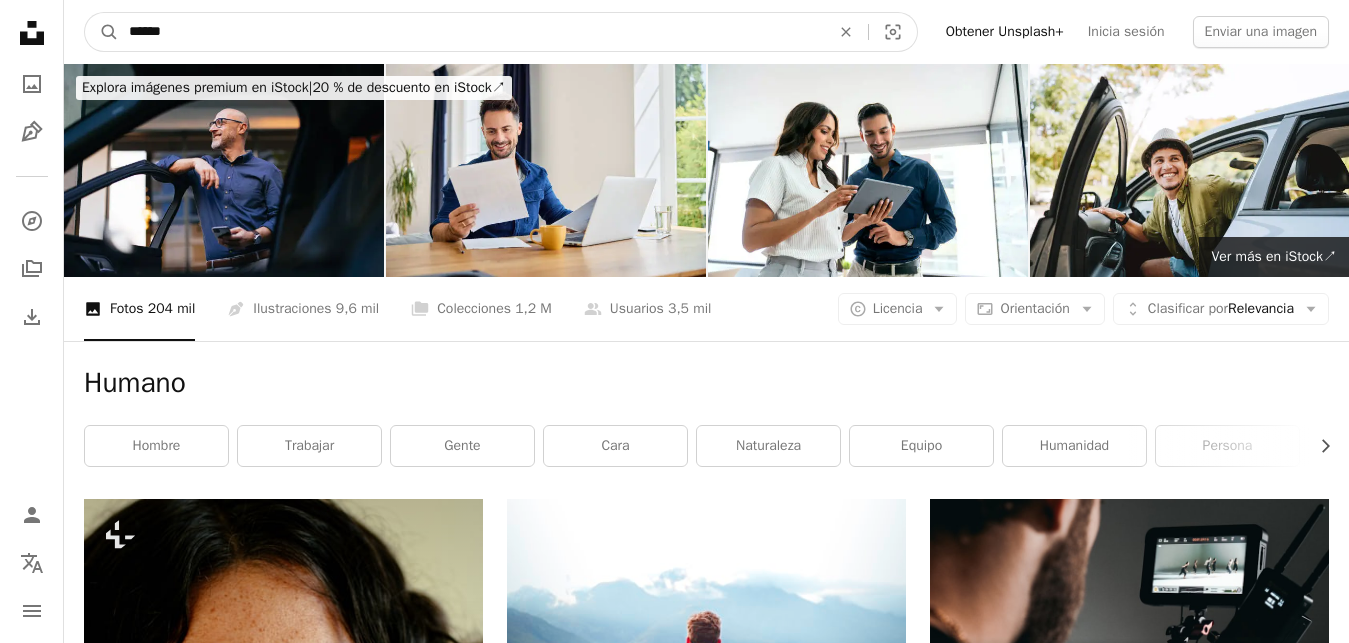 click on "******" at bounding box center [471, 32] 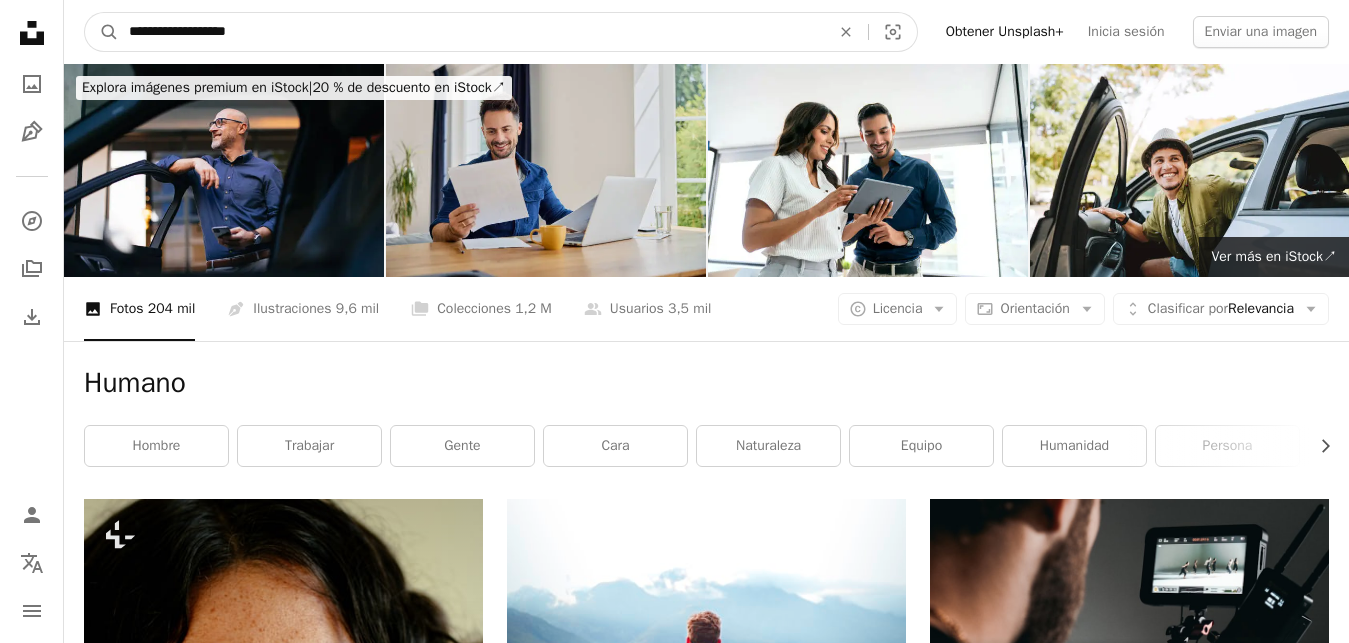 type on "**********" 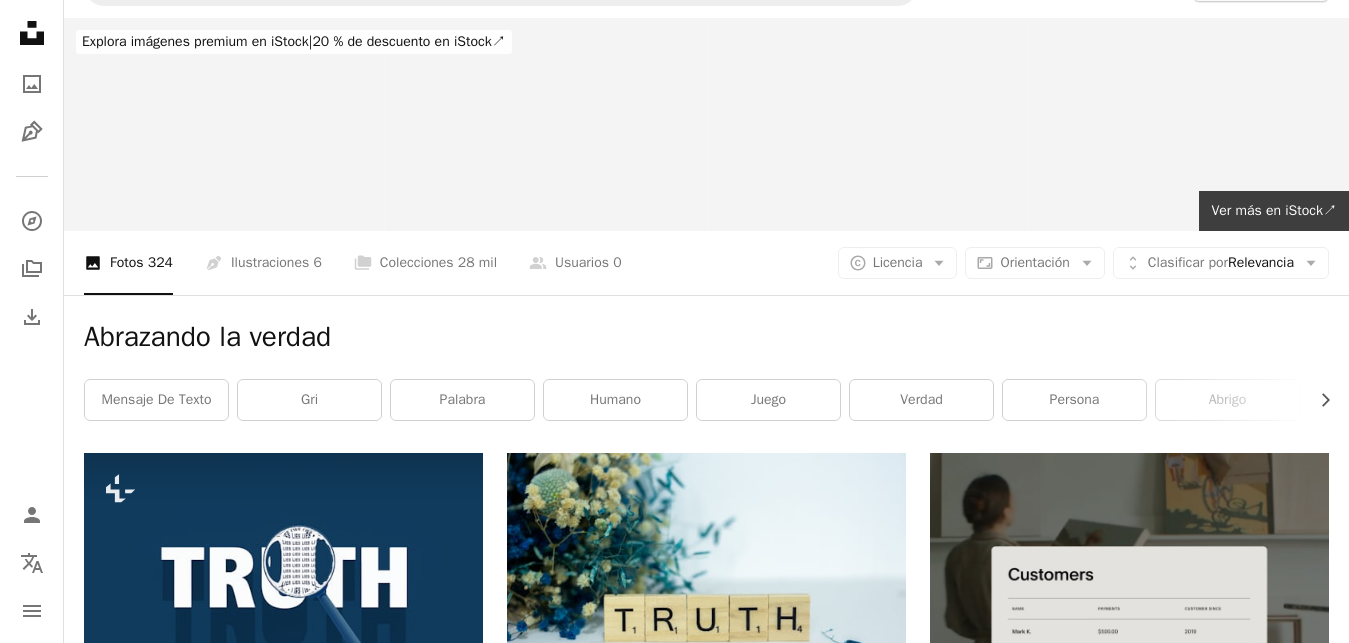 scroll, scrollTop: 0, scrollLeft: 0, axis: both 